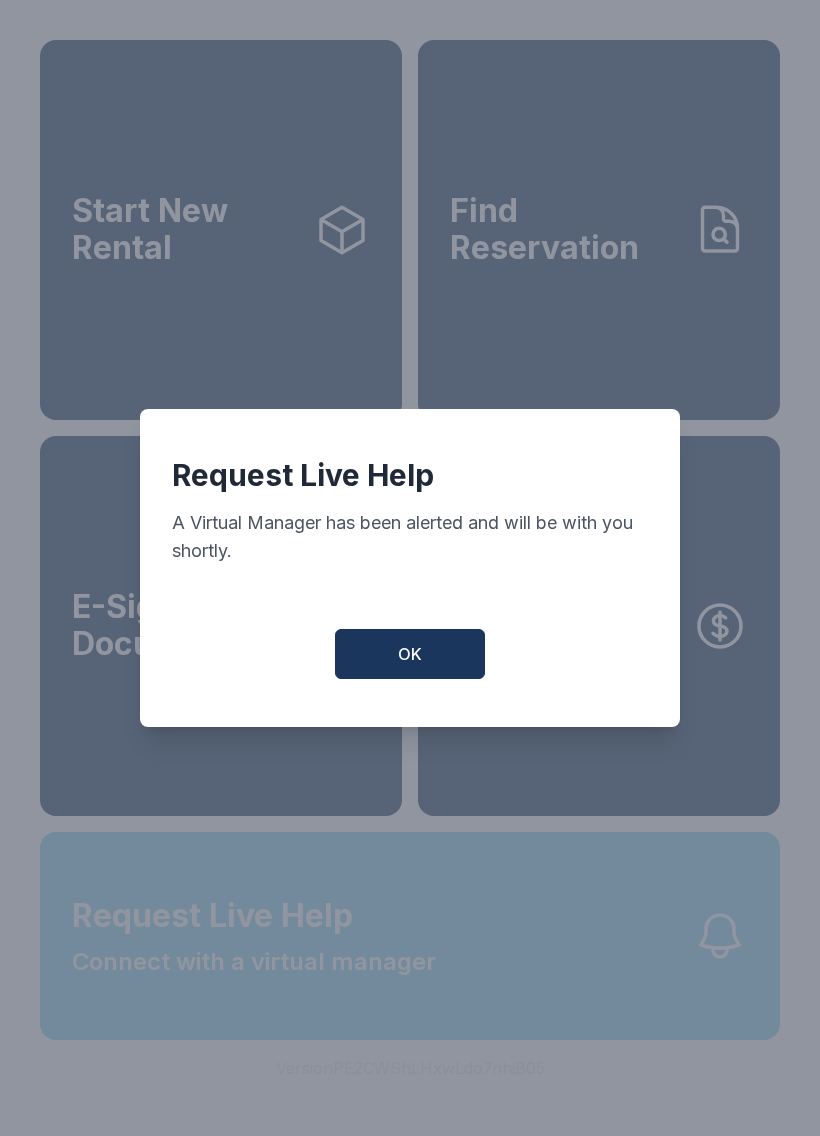 scroll, scrollTop: 0, scrollLeft: 0, axis: both 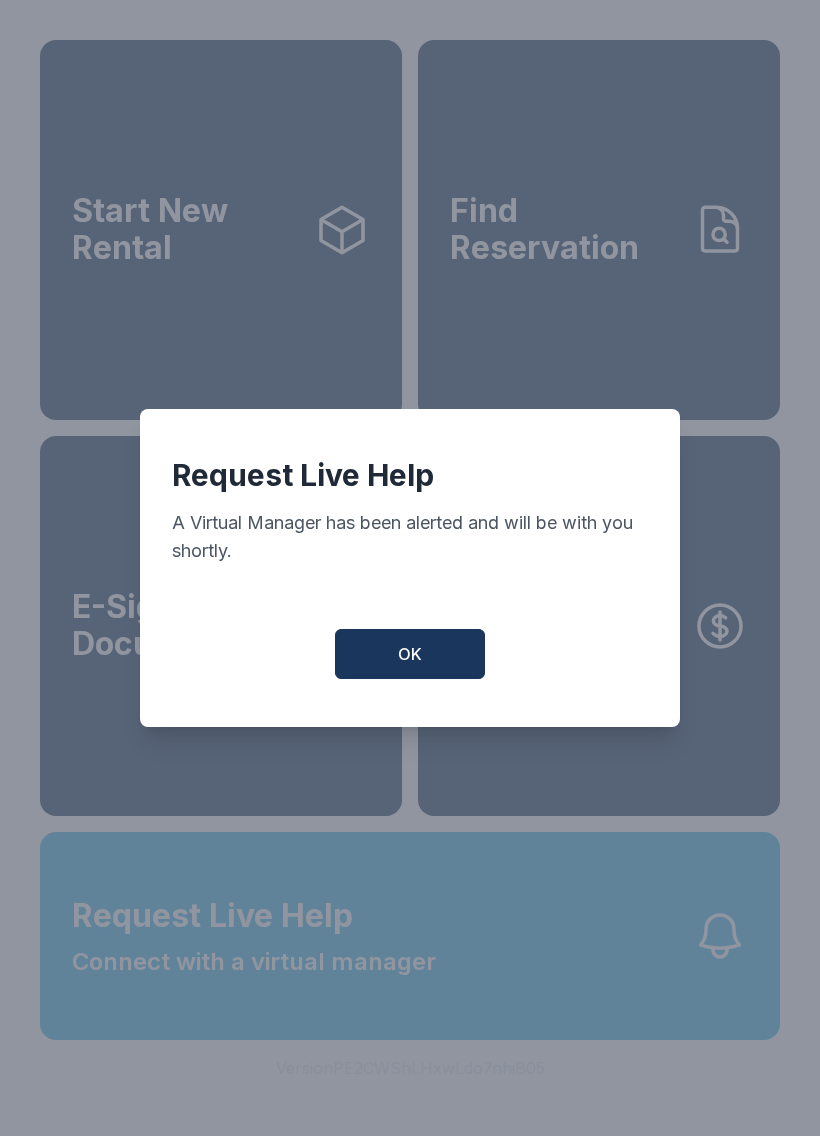 click on "OK" at bounding box center [410, 654] 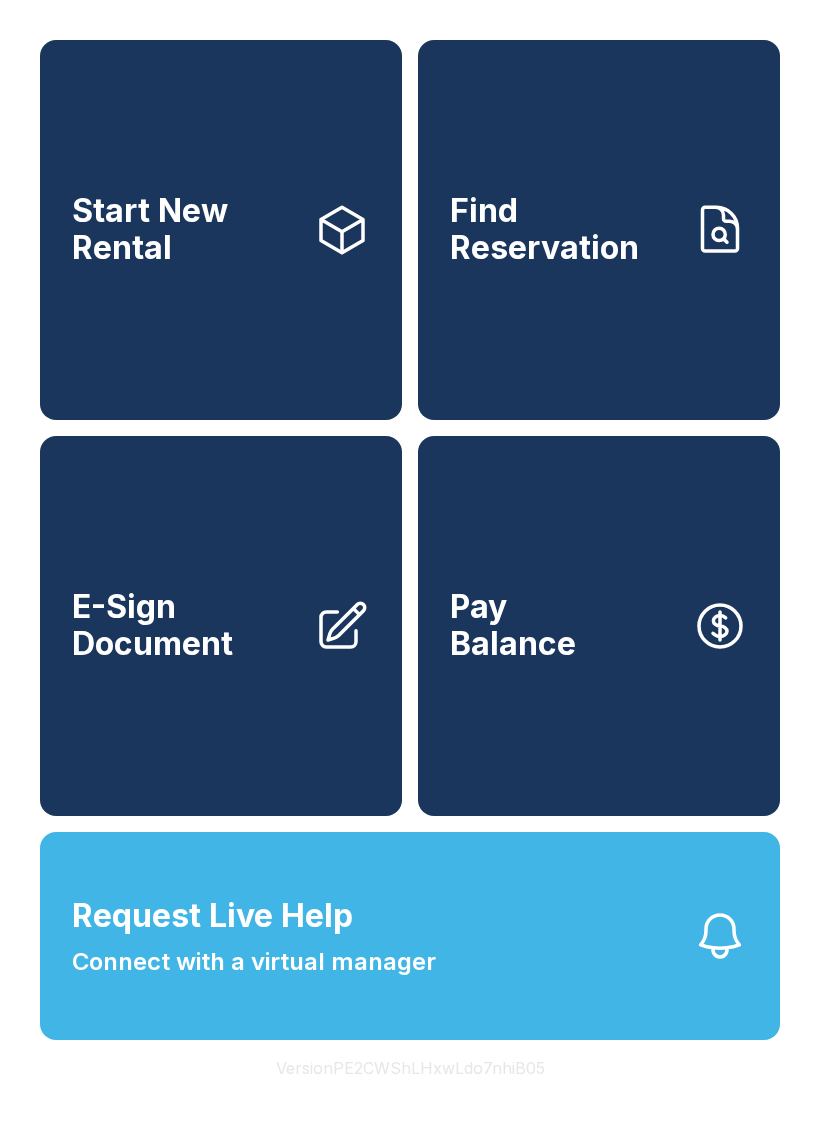 click on "Find Reservation" at bounding box center (599, 230) 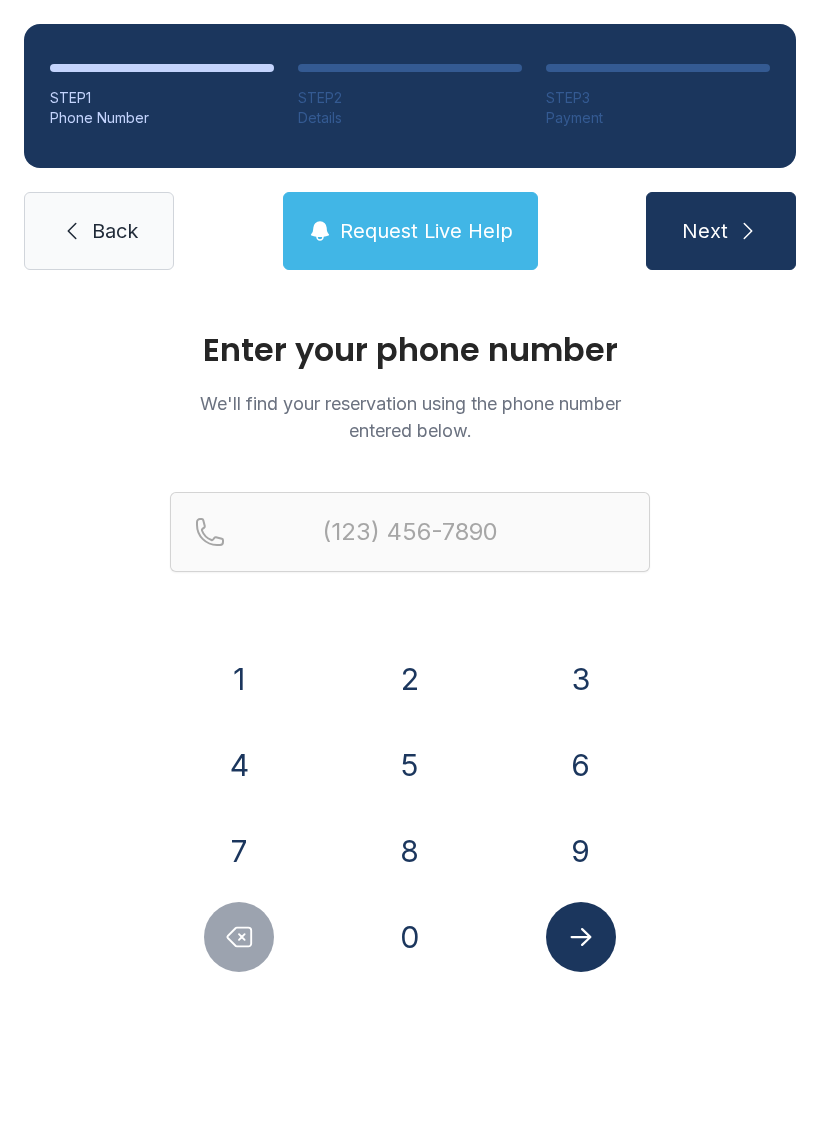 click on "4" at bounding box center [239, 765] 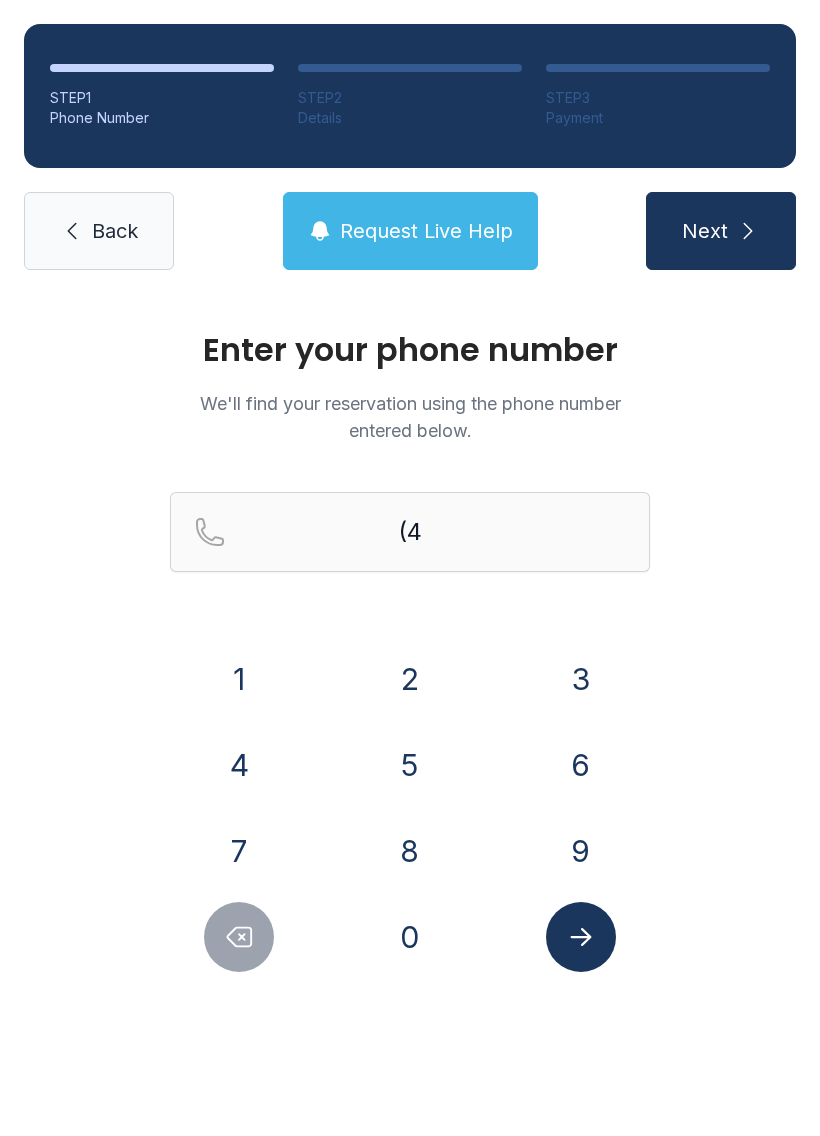 click on "0" at bounding box center [410, 937] 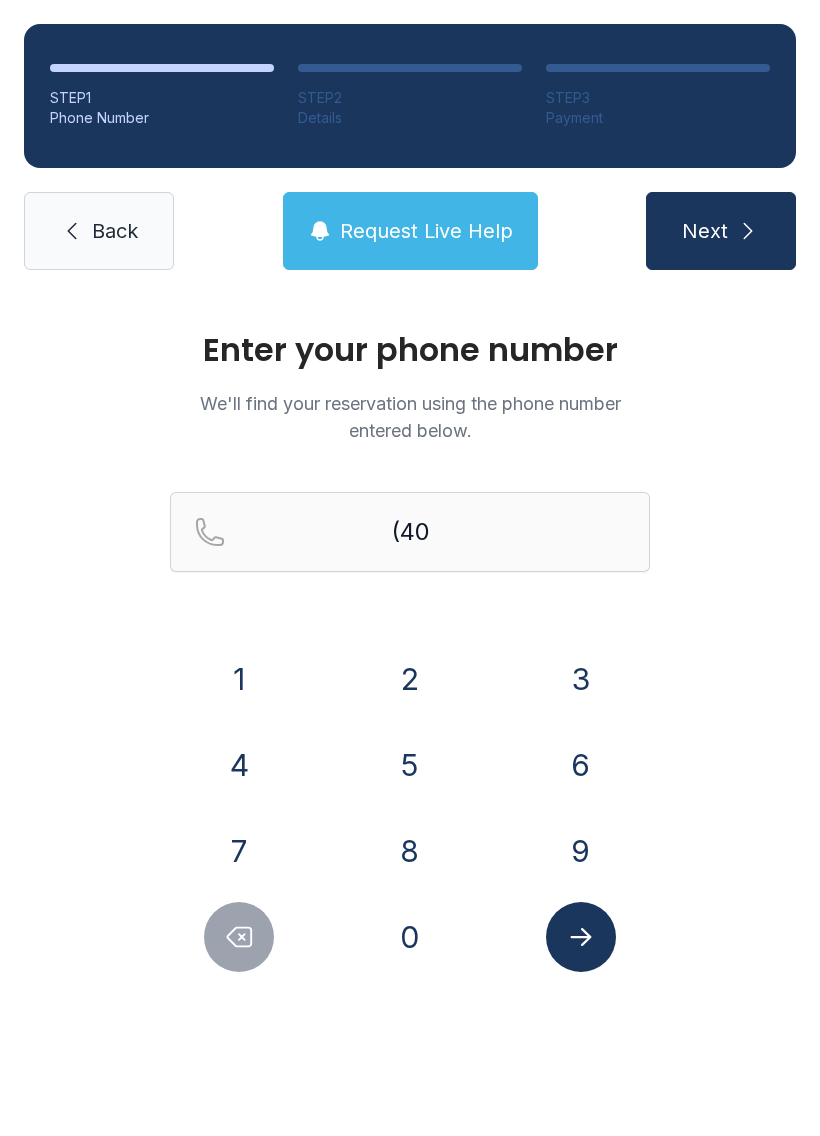 click on "7" at bounding box center (239, 851) 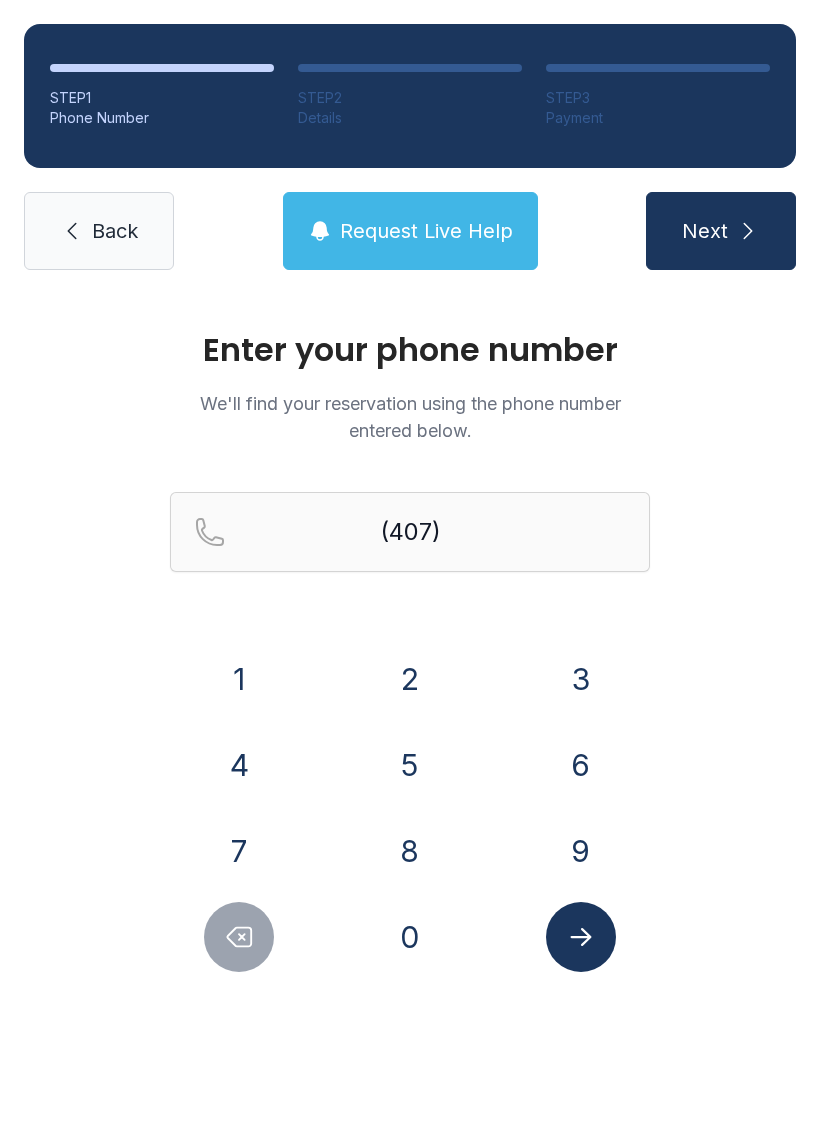 click on "2" at bounding box center [410, 679] 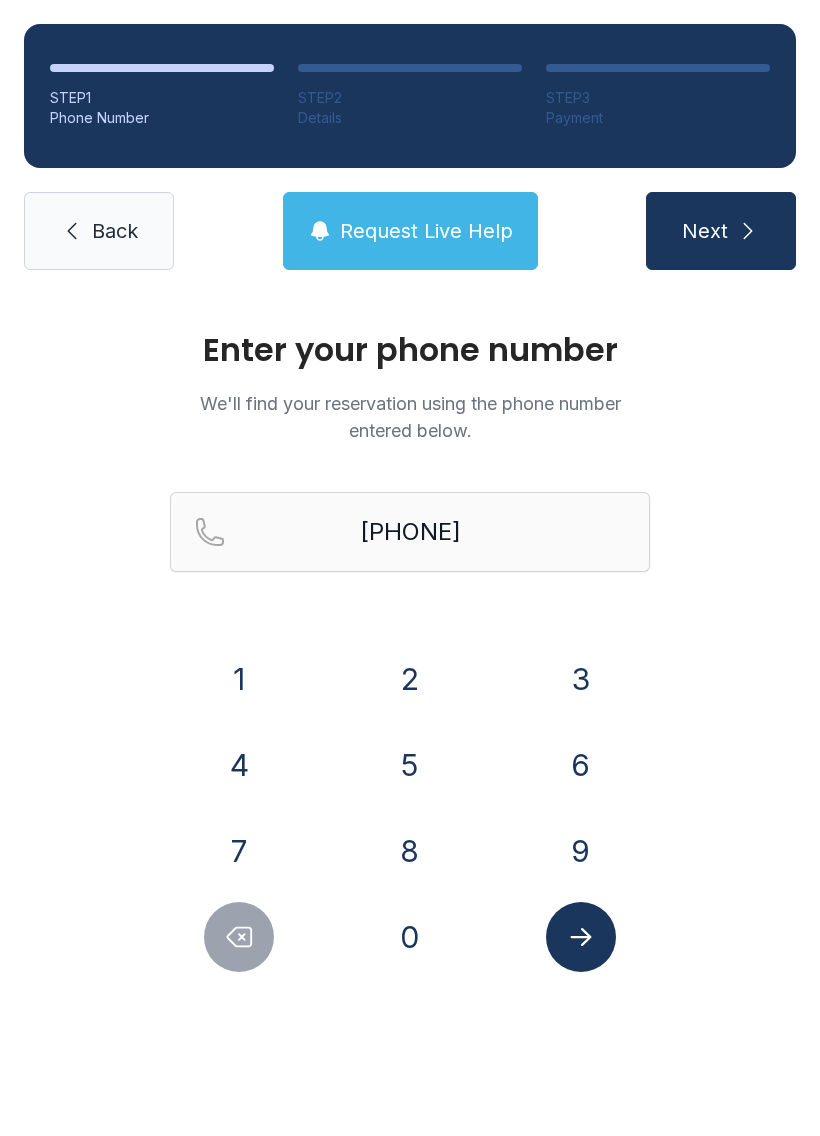 click on "3" at bounding box center [581, 679] 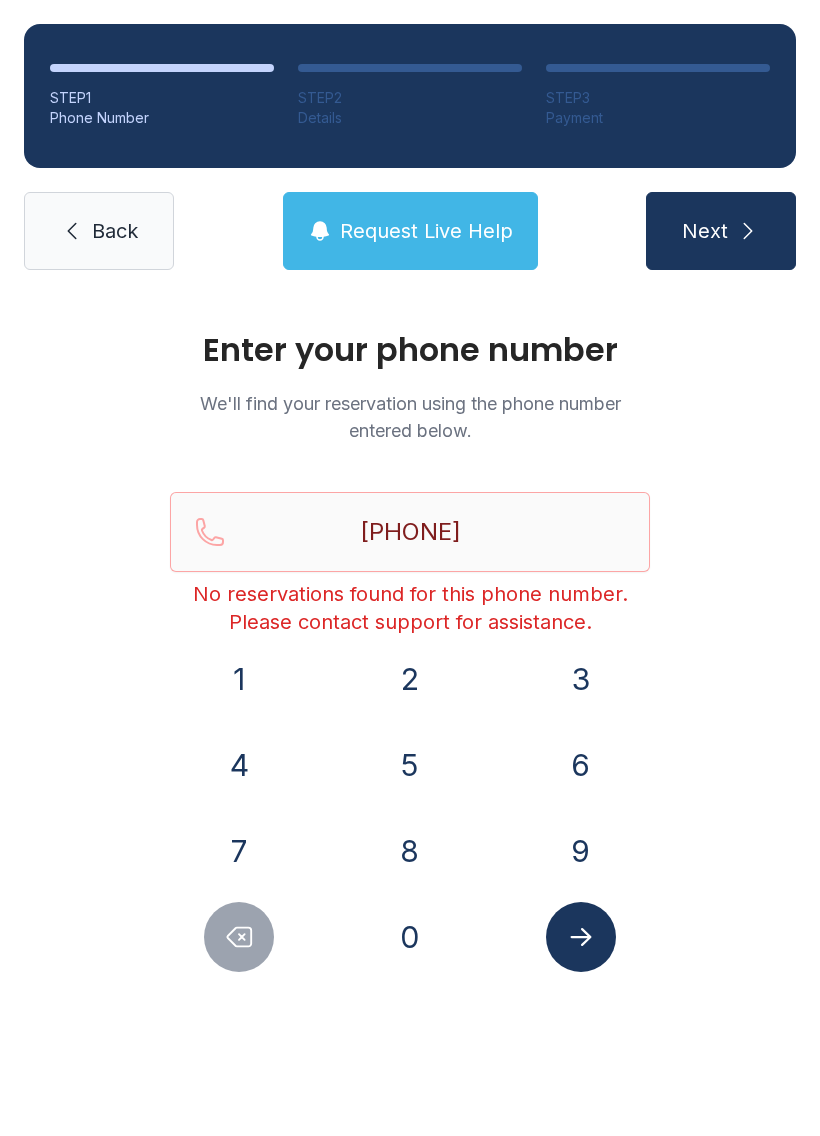 click on "Request Live Help" at bounding box center (410, 231) 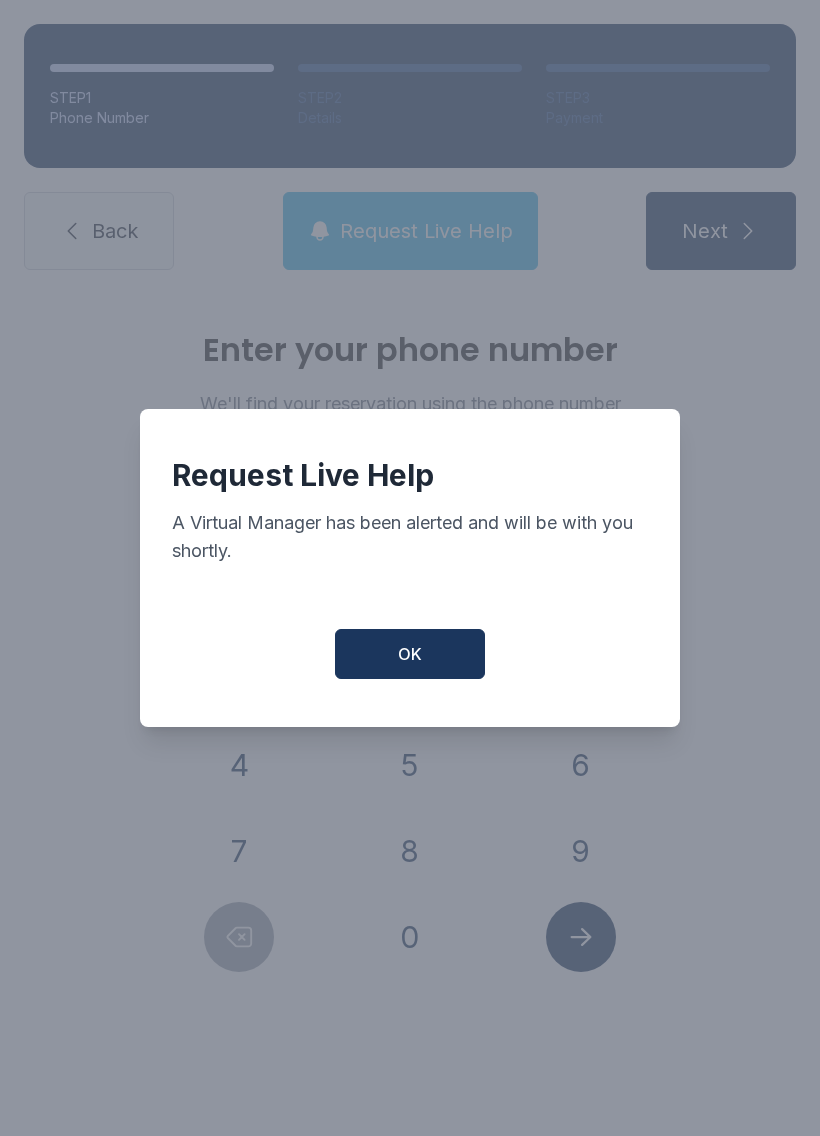 click on "OK" at bounding box center [410, 654] 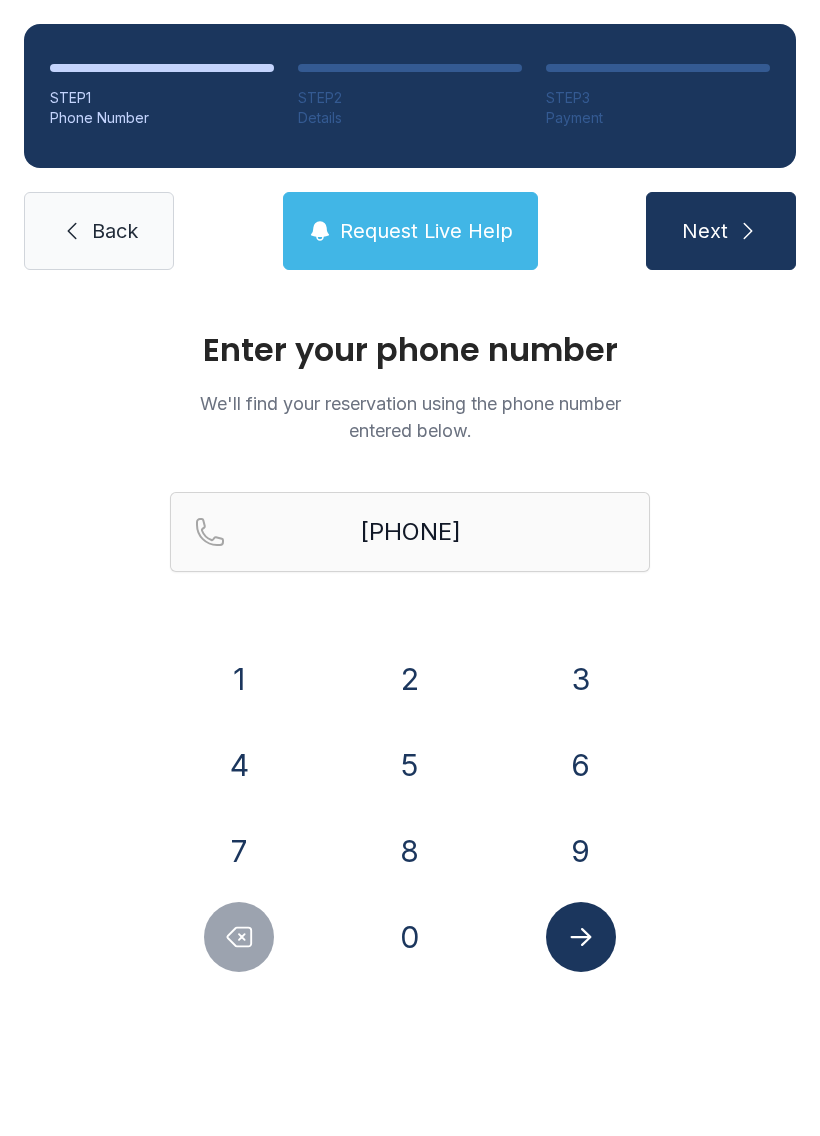 click on "9" at bounding box center [581, 851] 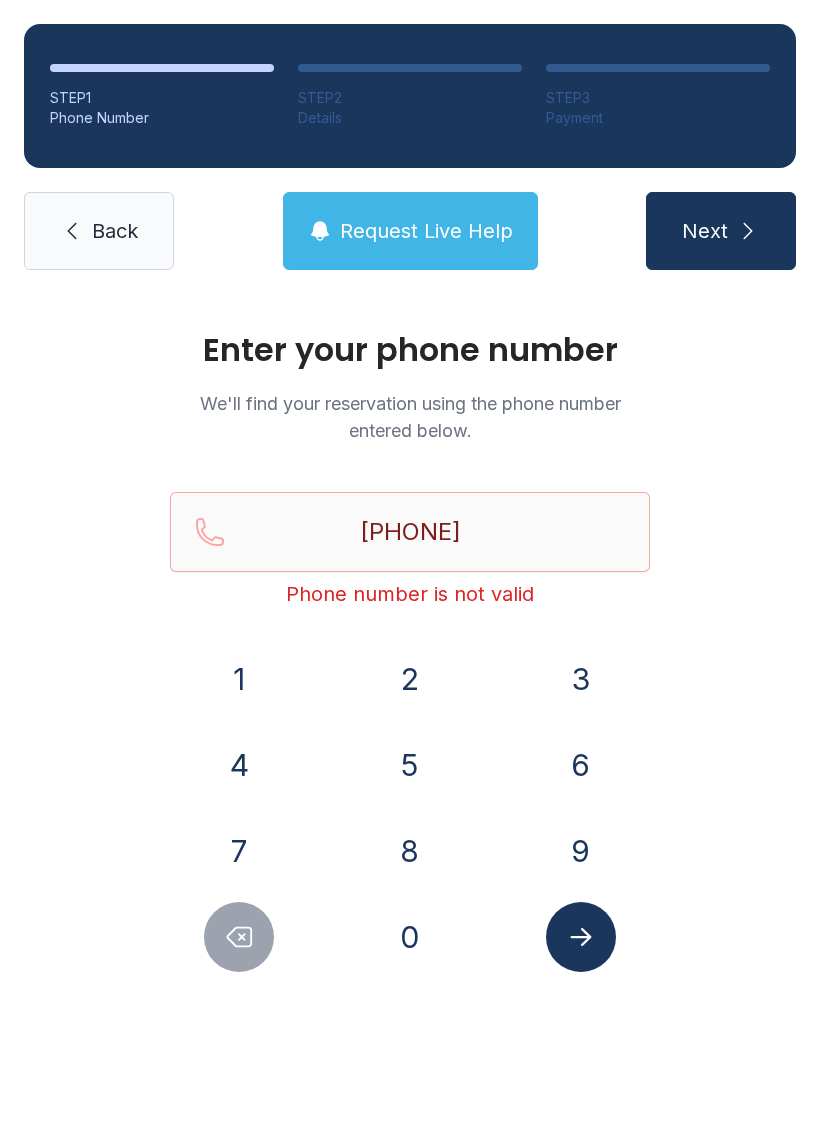 click 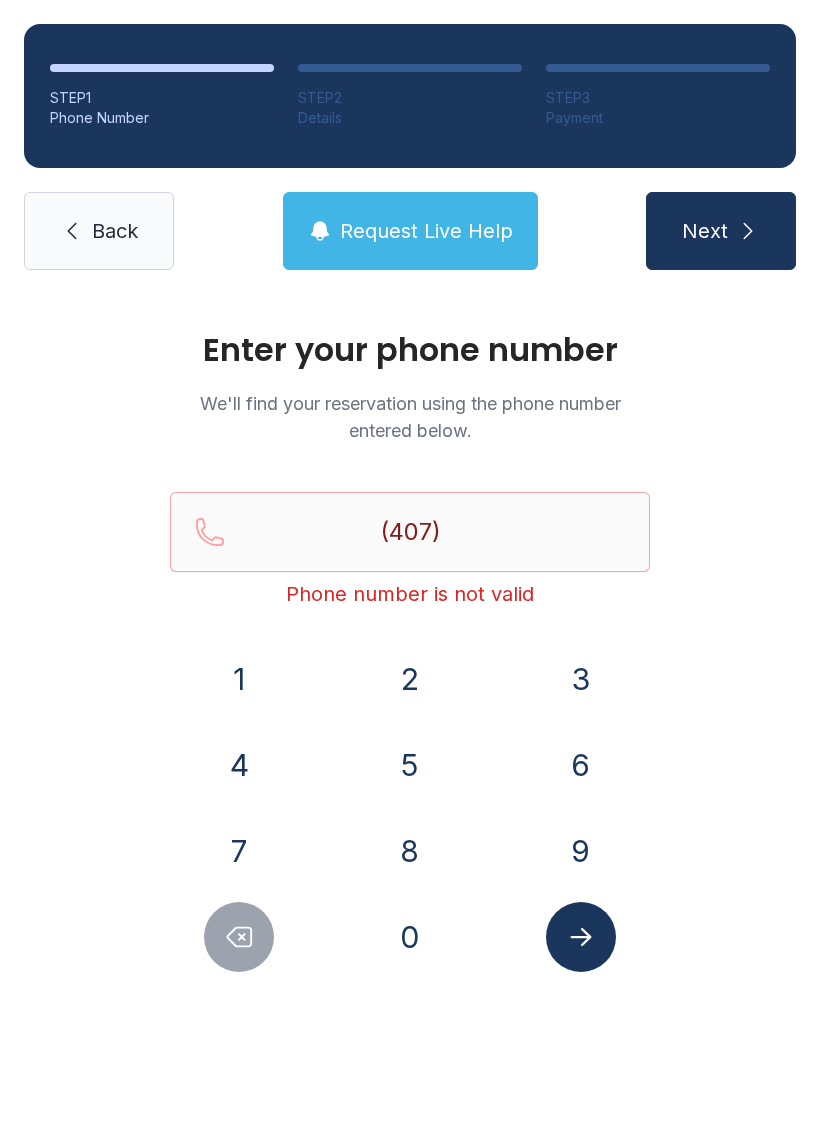click at bounding box center (239, 937) 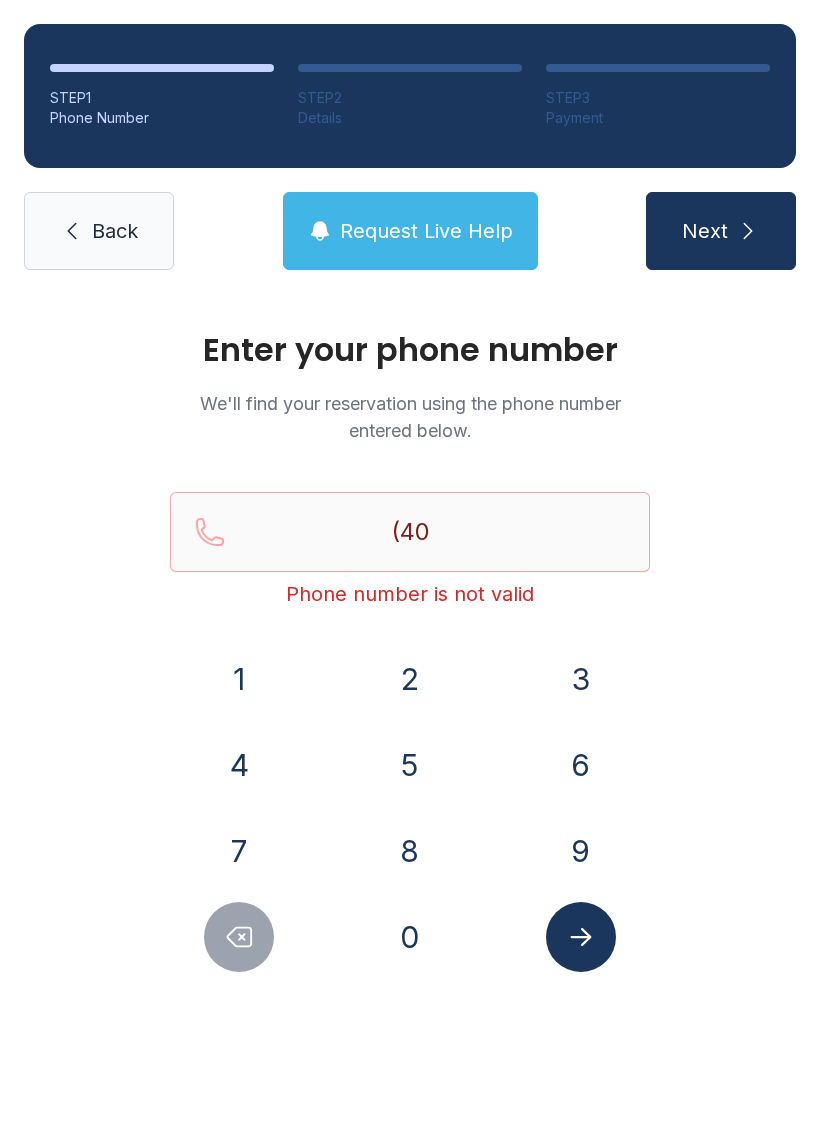 click 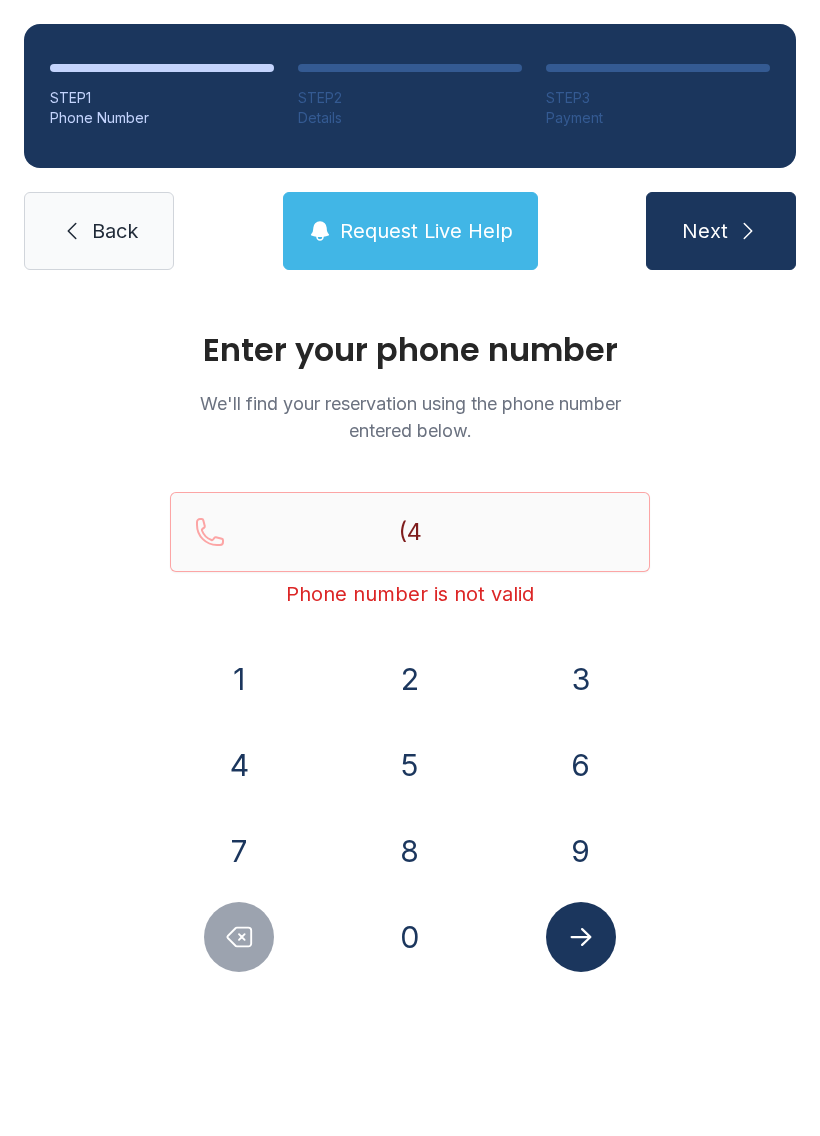click 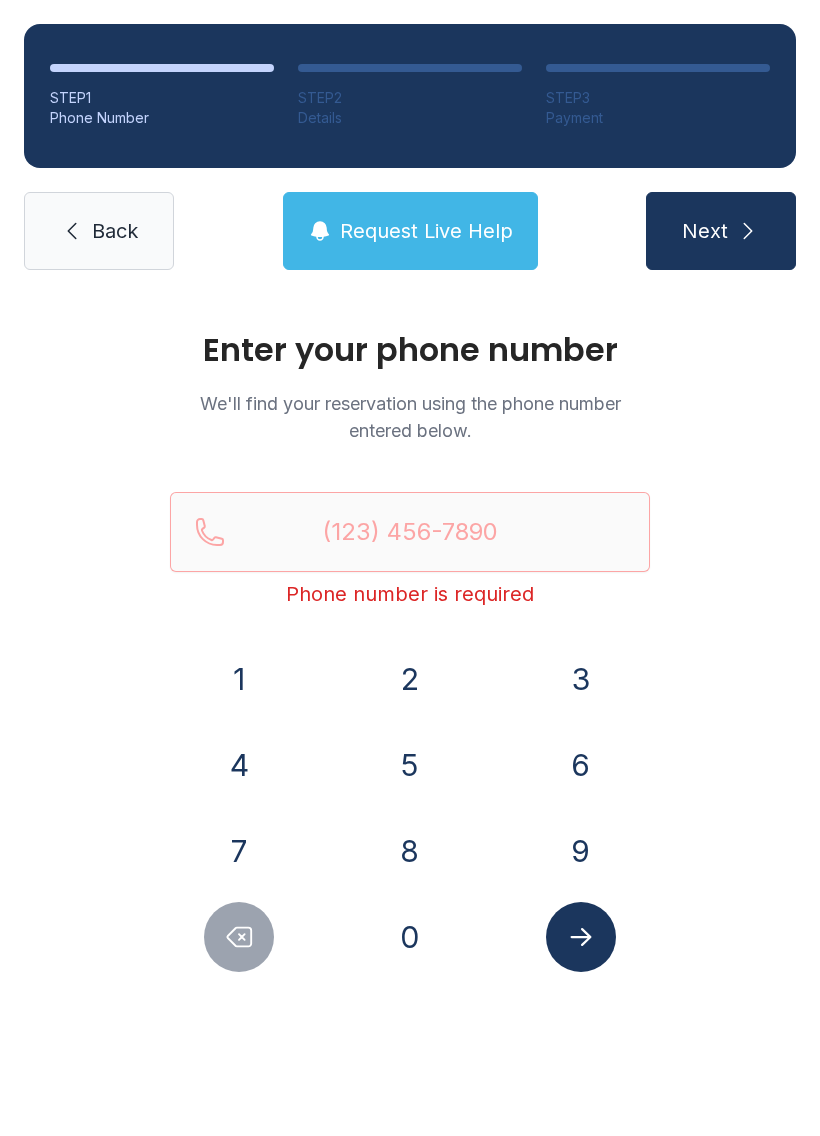 click at bounding box center [239, 937] 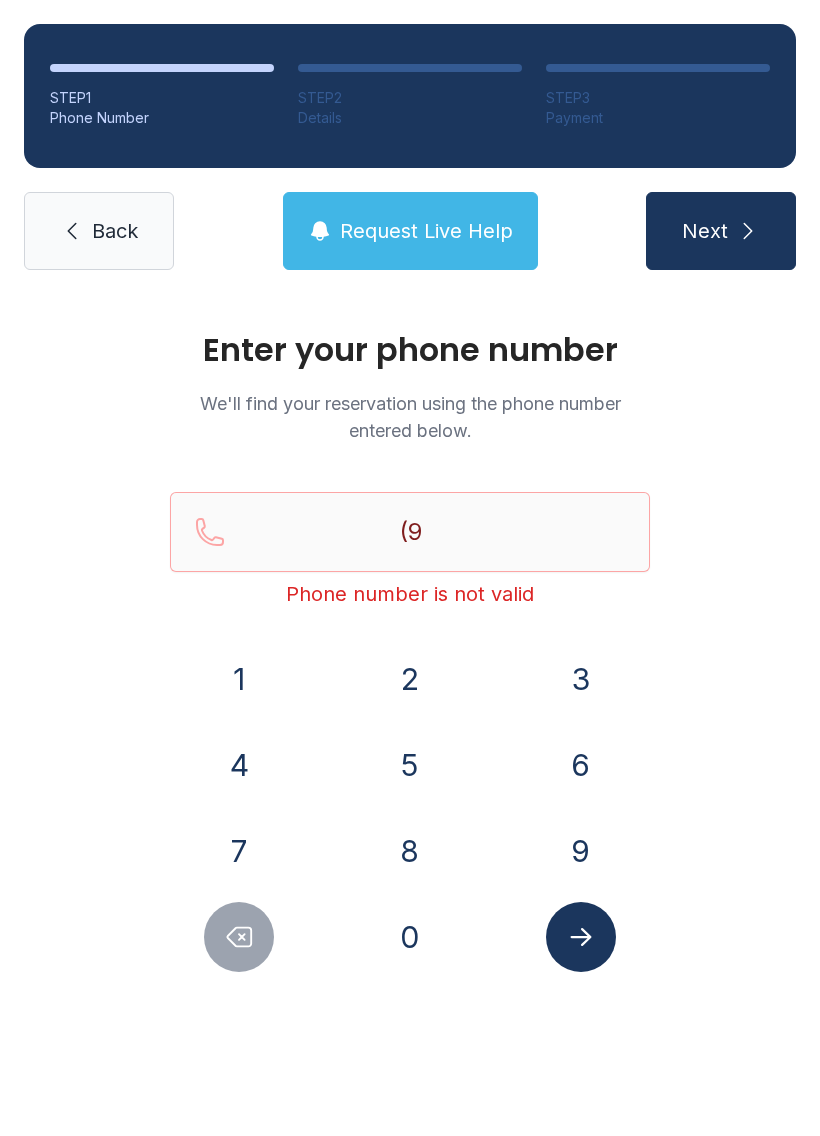 click at bounding box center (239, 937) 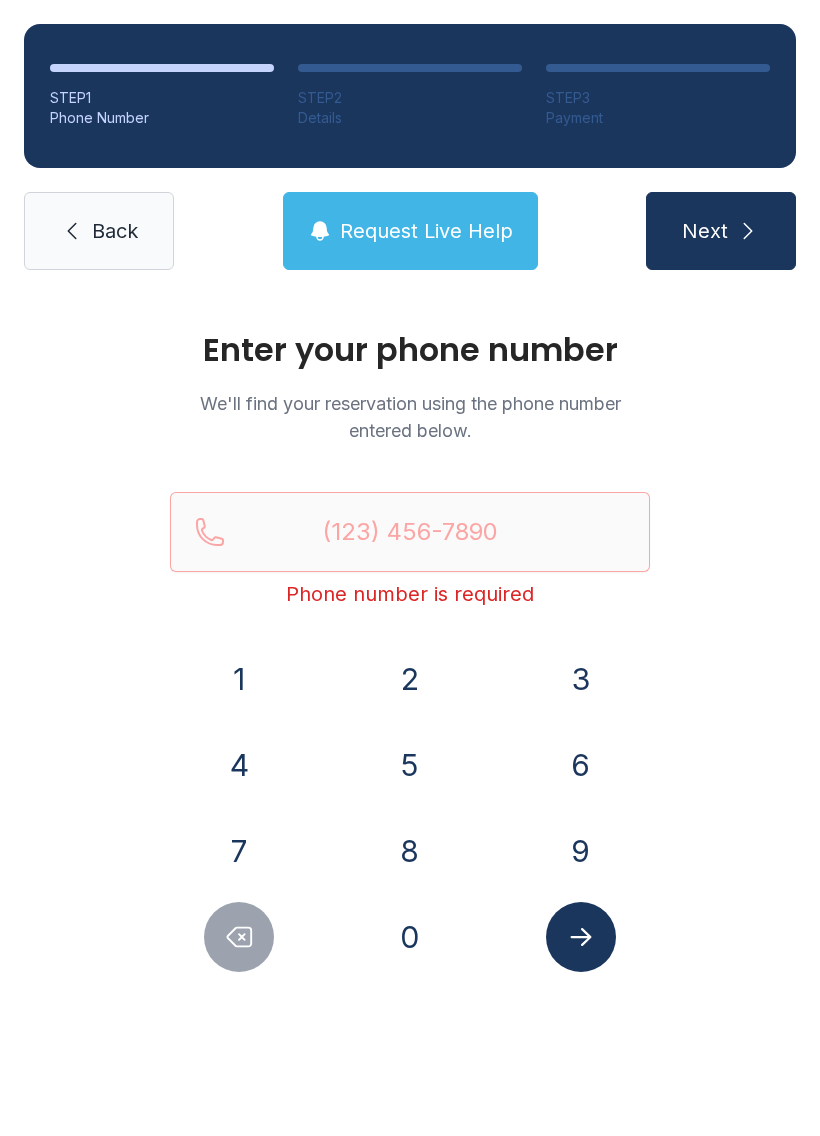 click on "9" at bounding box center [581, 851] 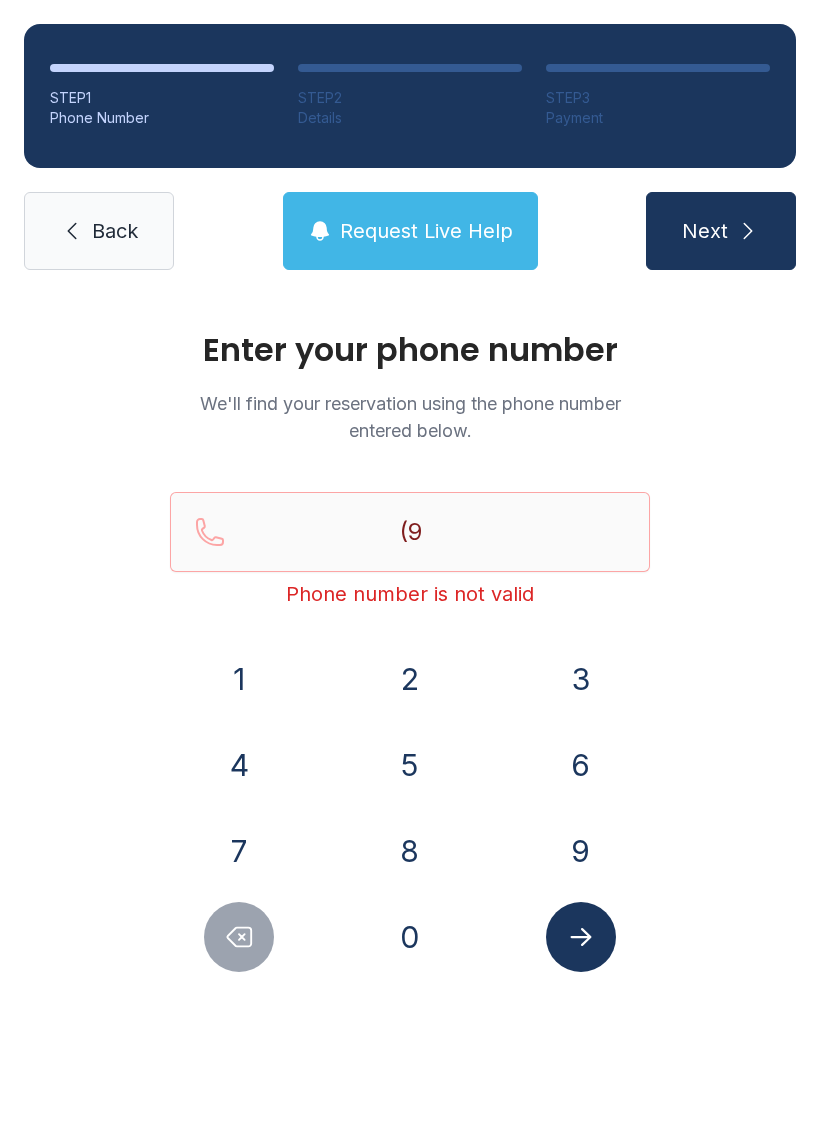 click on "1" at bounding box center [239, 679] 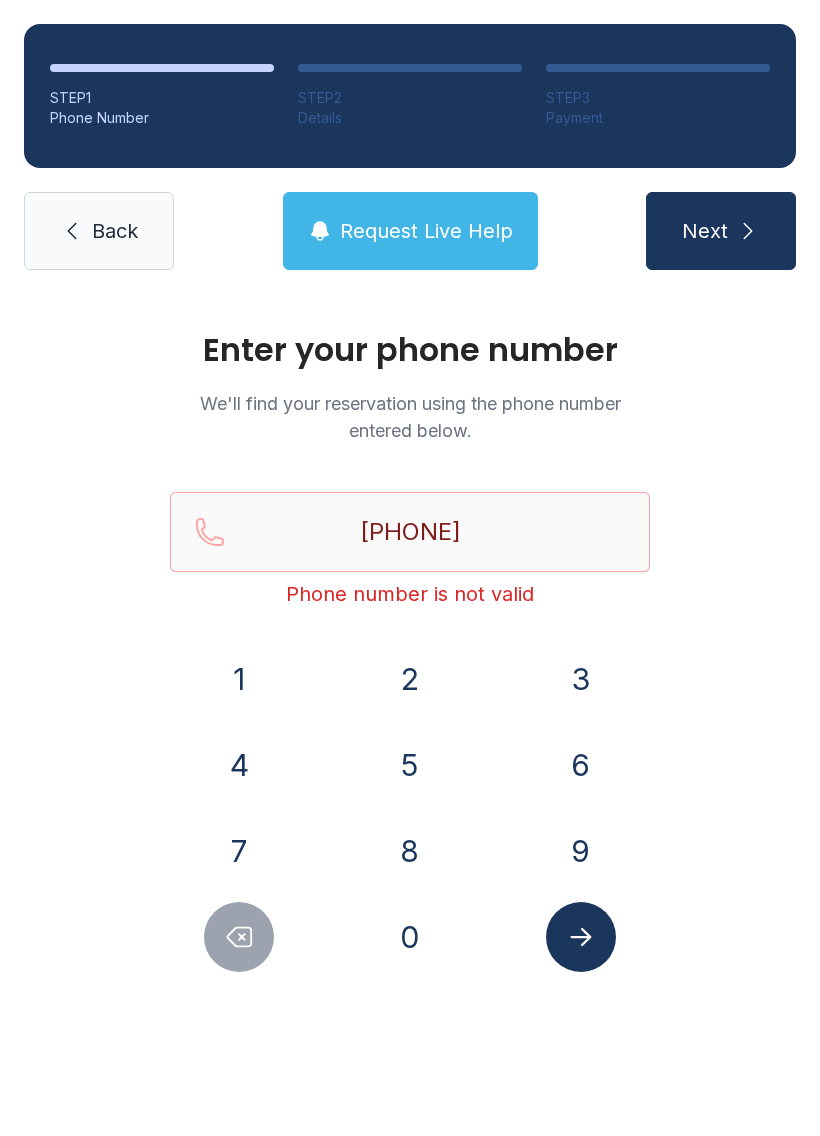 click on "9" at bounding box center [581, 851] 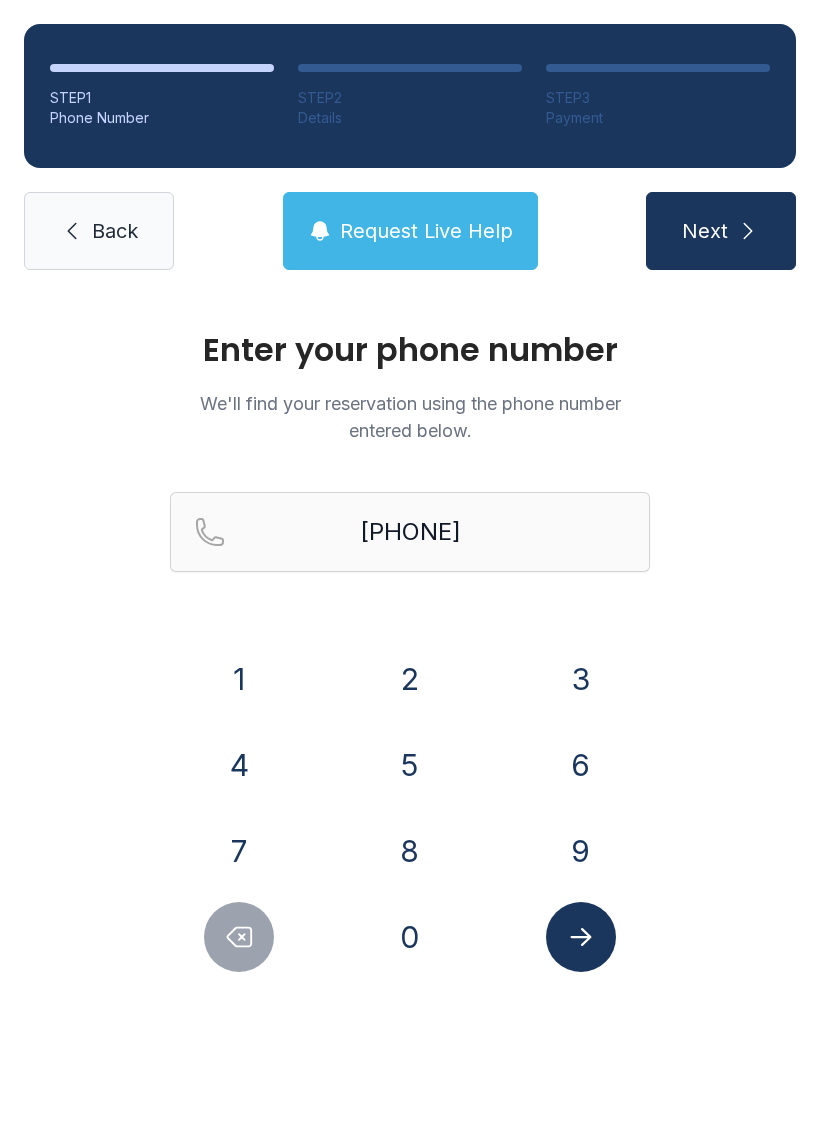 click 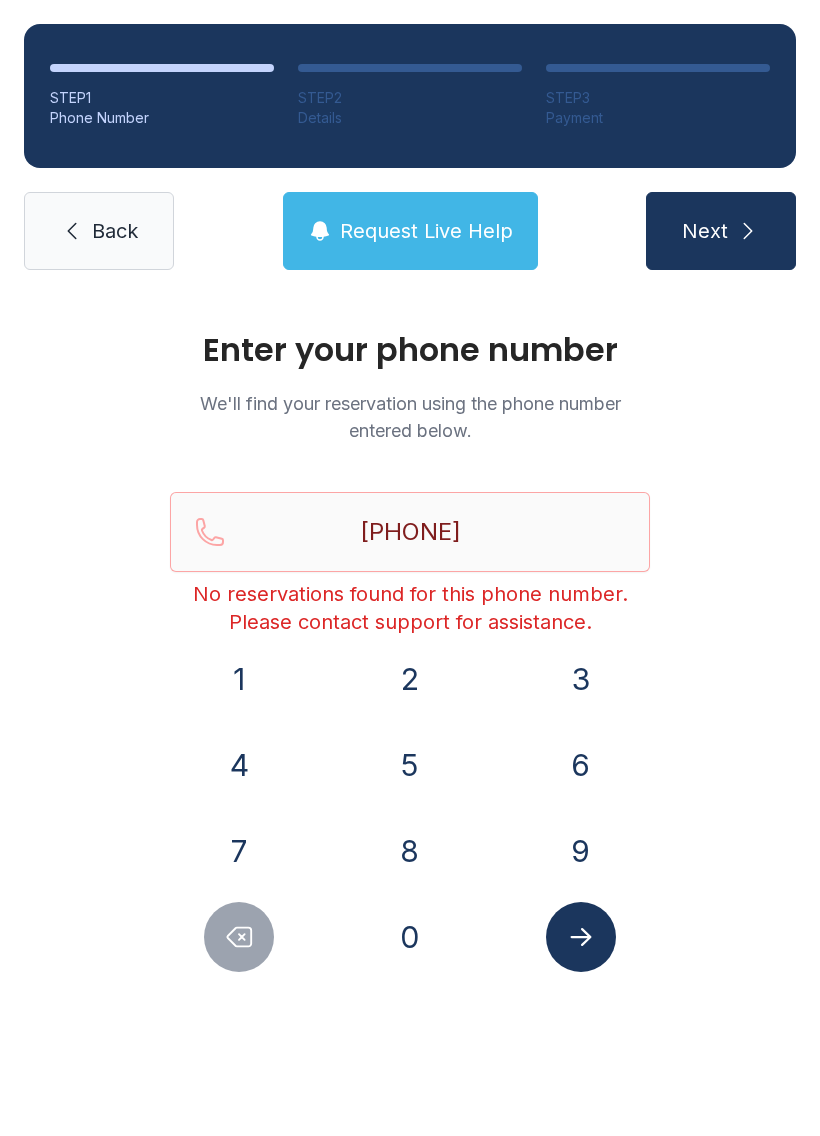 click on "Request Live Help" at bounding box center [426, 231] 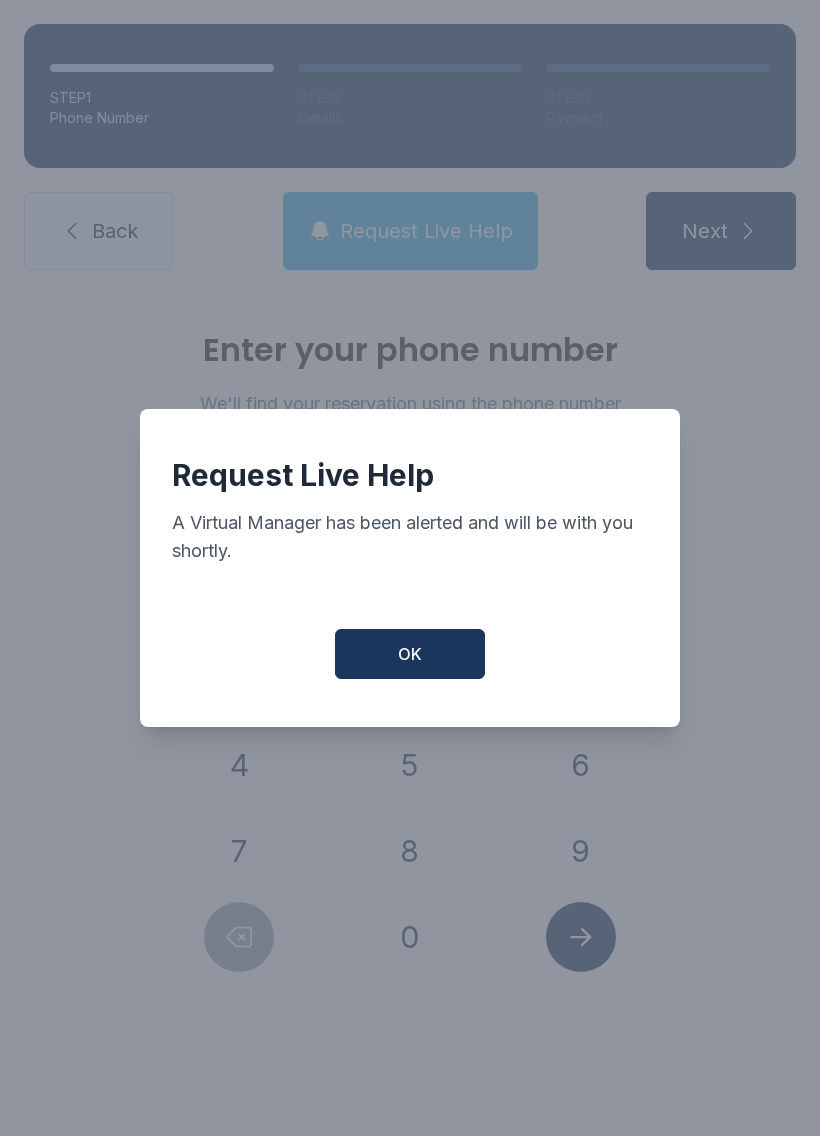 click on "OK" at bounding box center [410, 654] 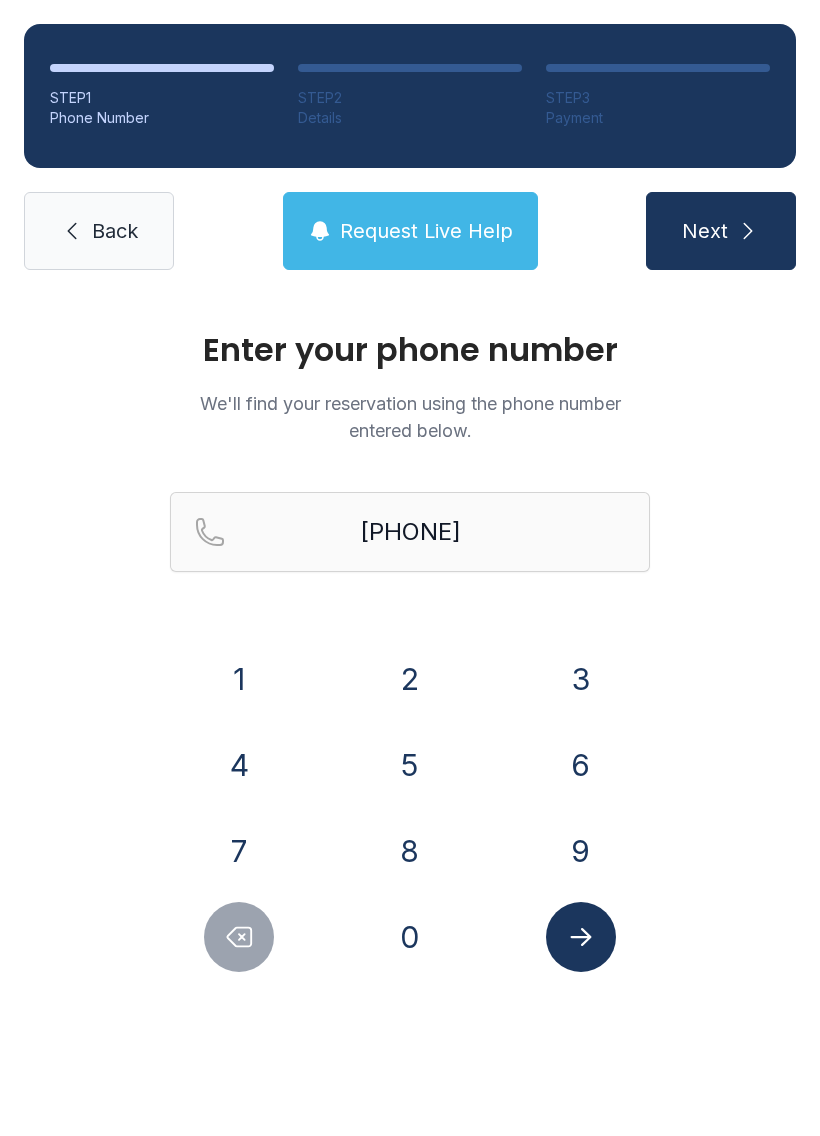 click at bounding box center (239, 937) 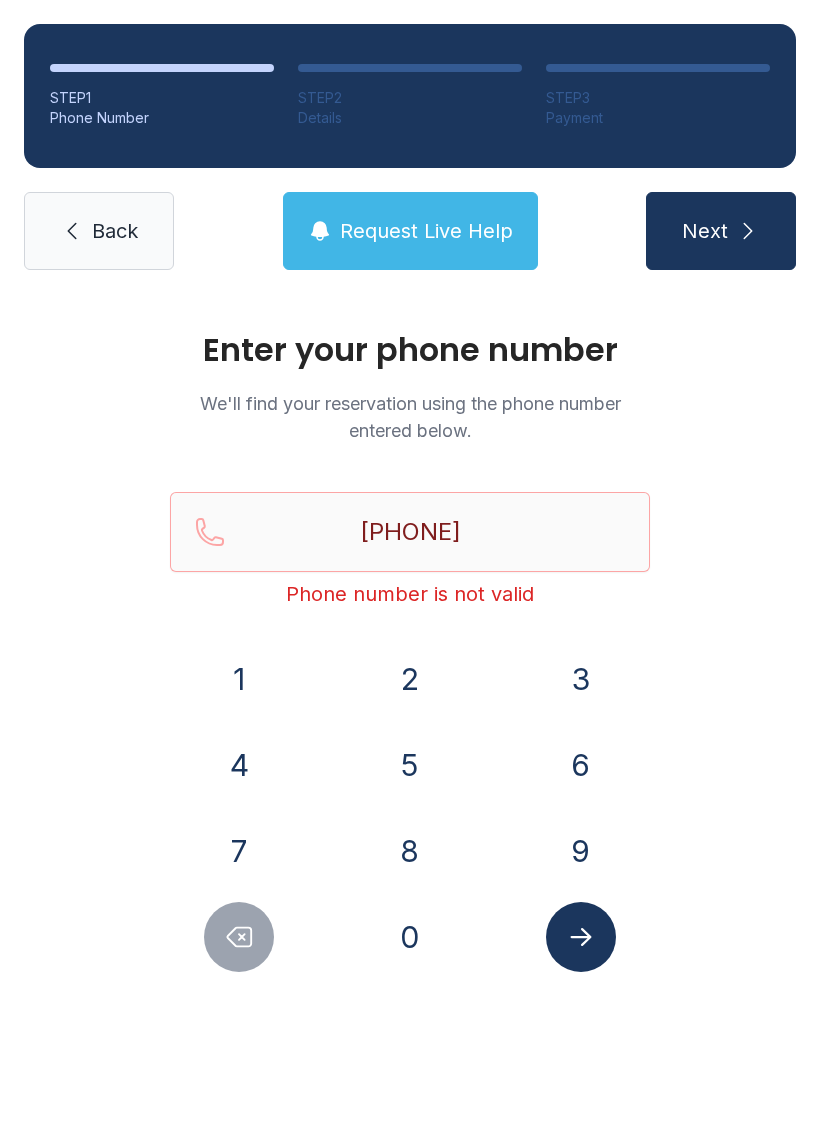 click at bounding box center (239, 937) 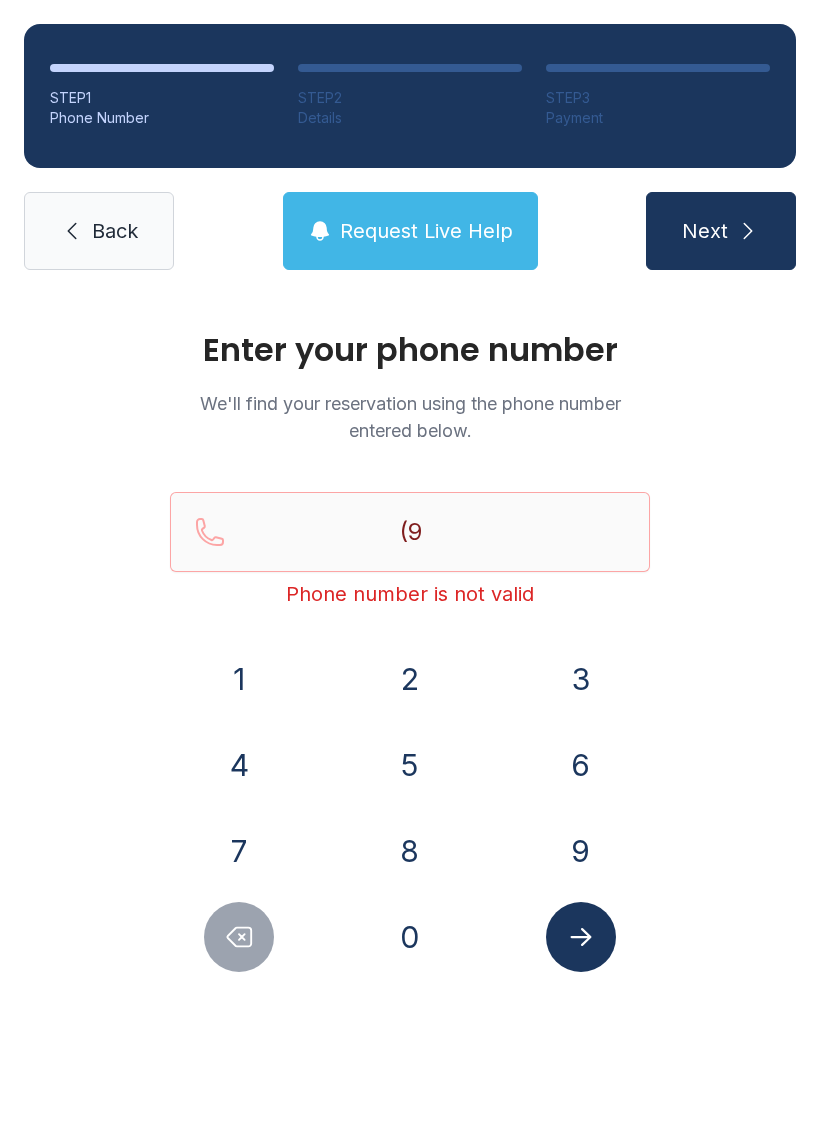 click at bounding box center (239, 937) 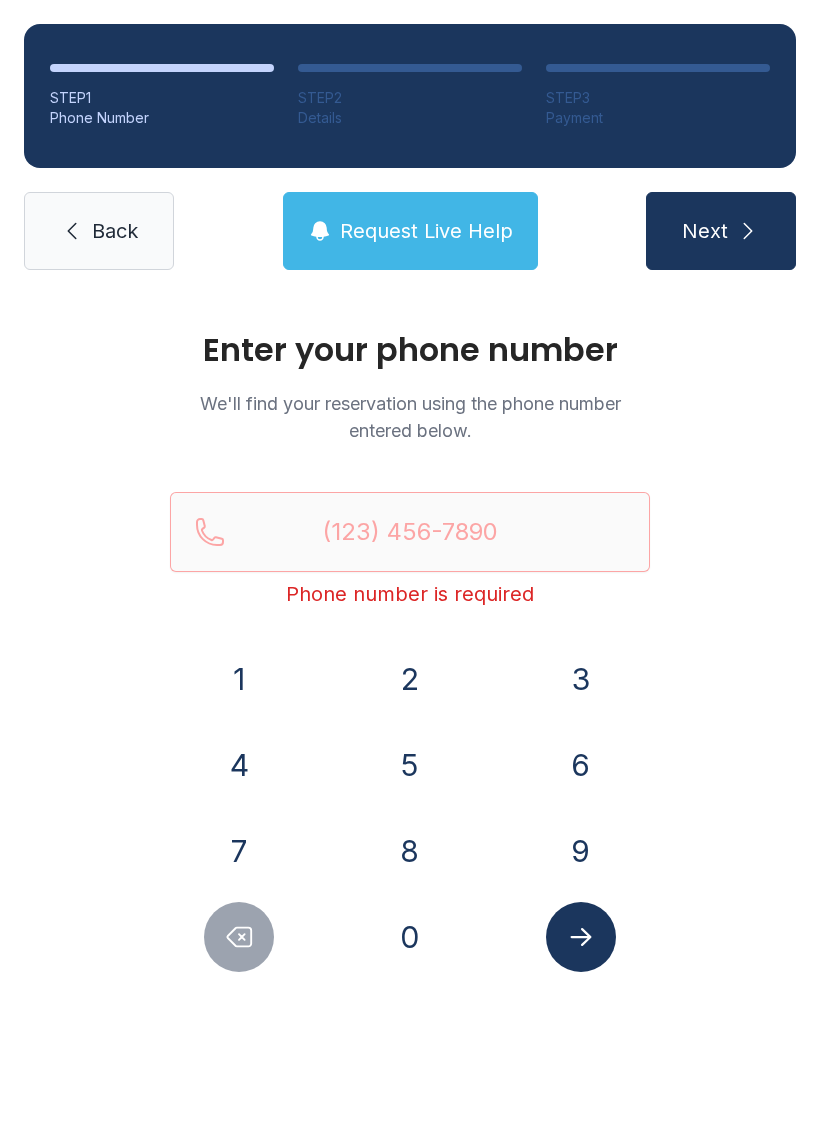 click at bounding box center (239, 937) 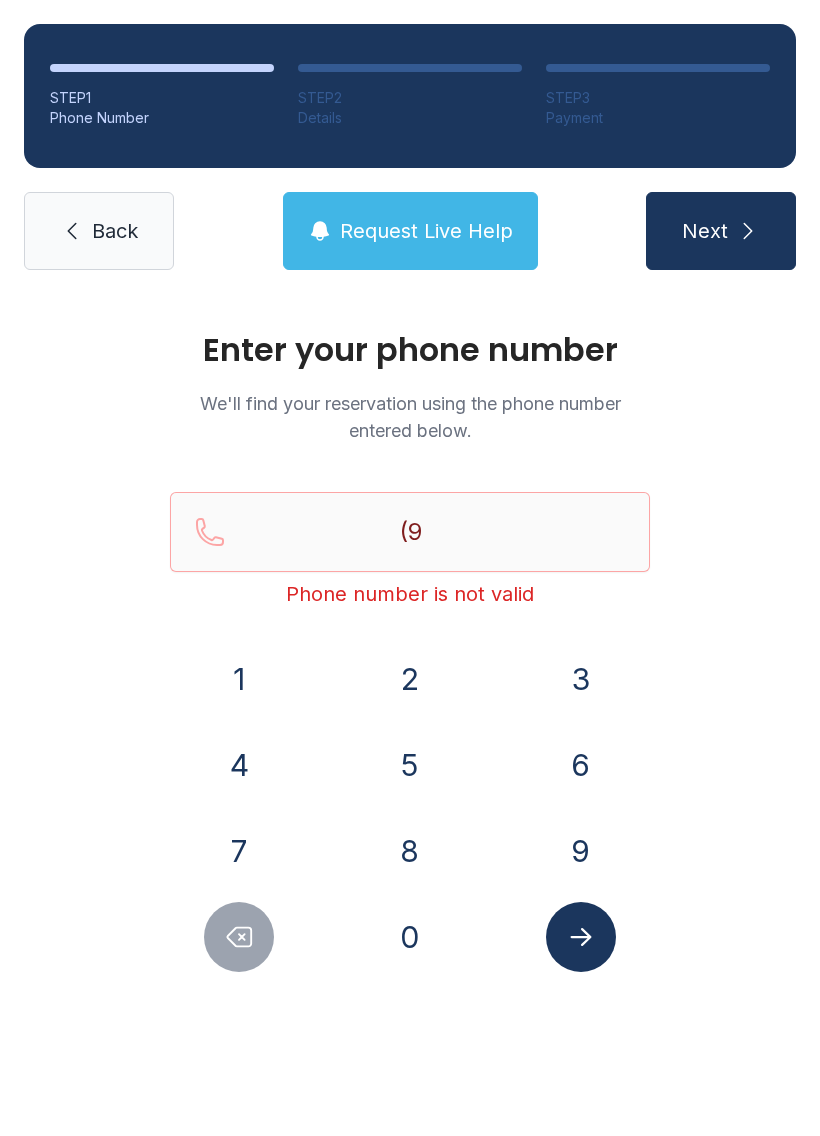 click on "1" at bounding box center (239, 679) 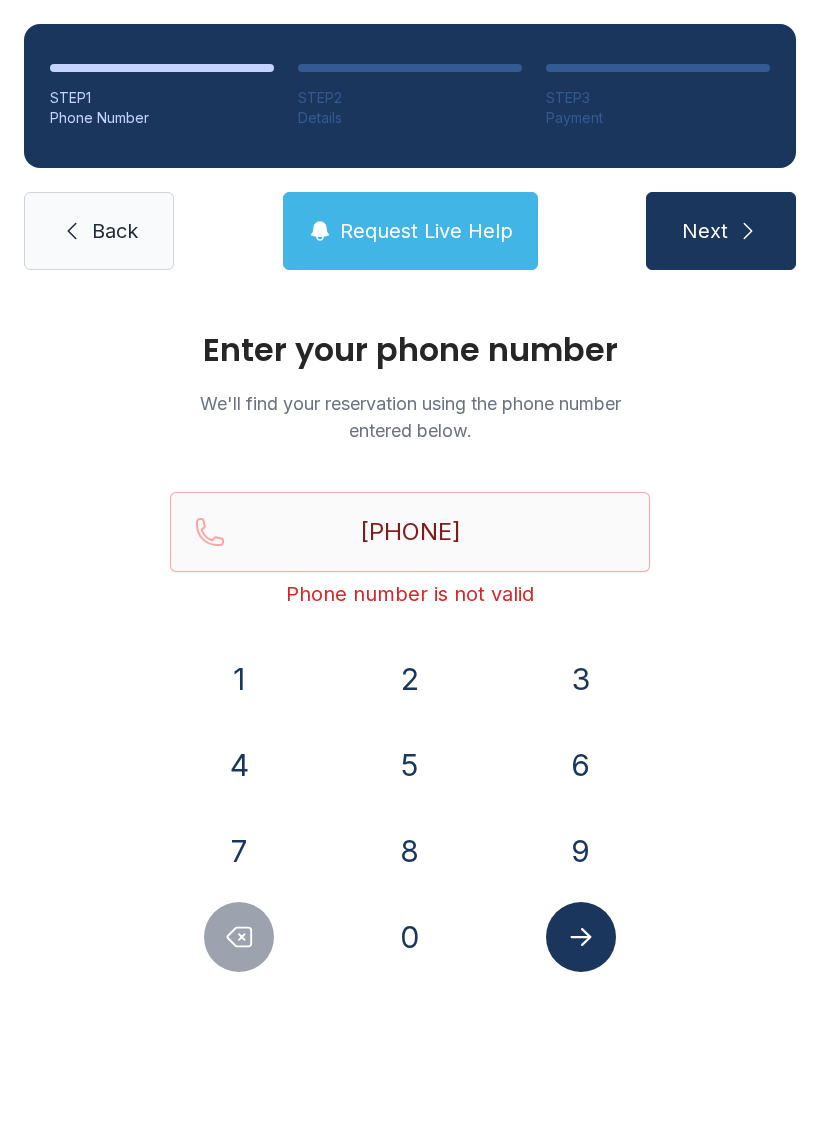 click on "9" at bounding box center (581, 851) 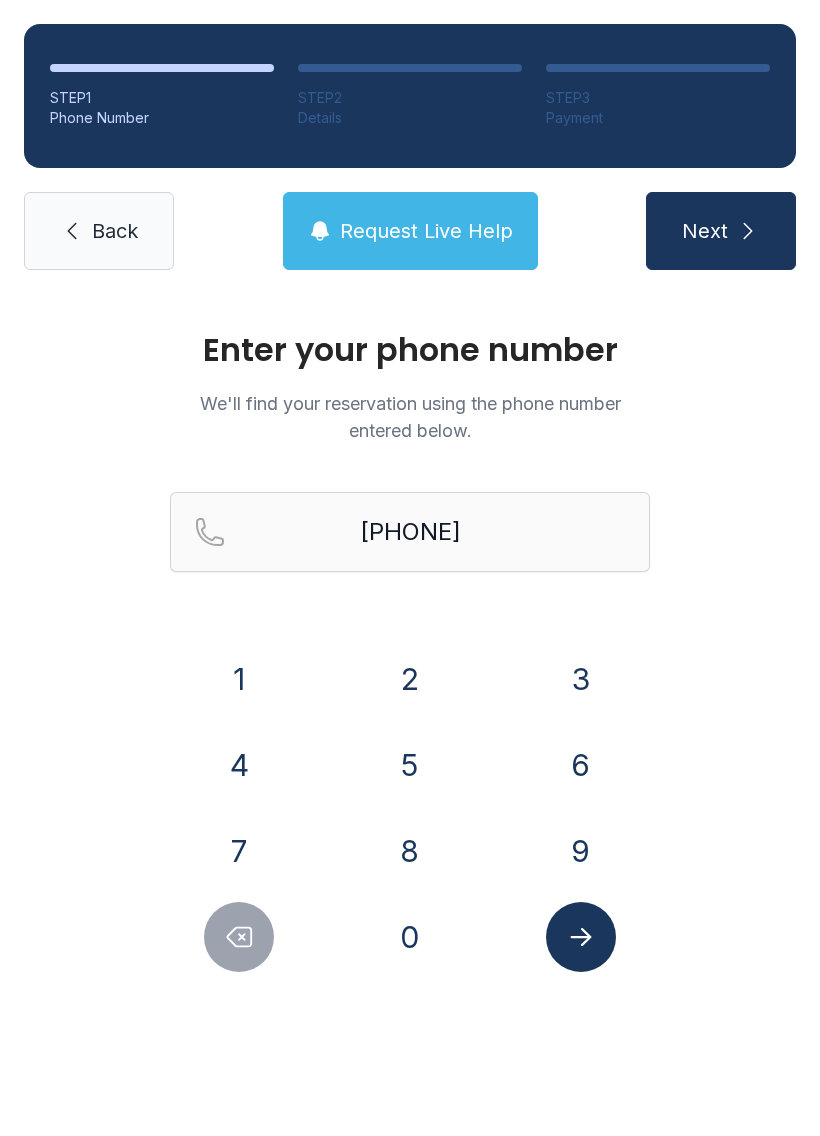 click 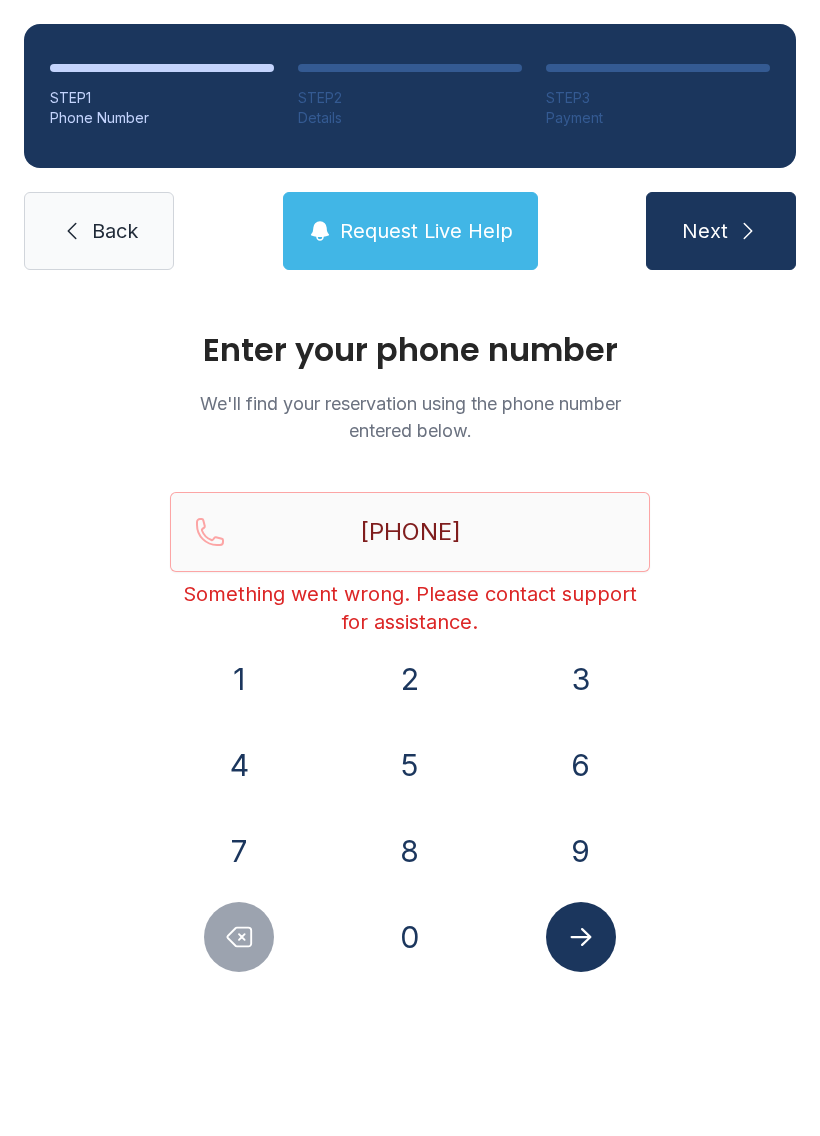 click on "Back" at bounding box center (99, 231) 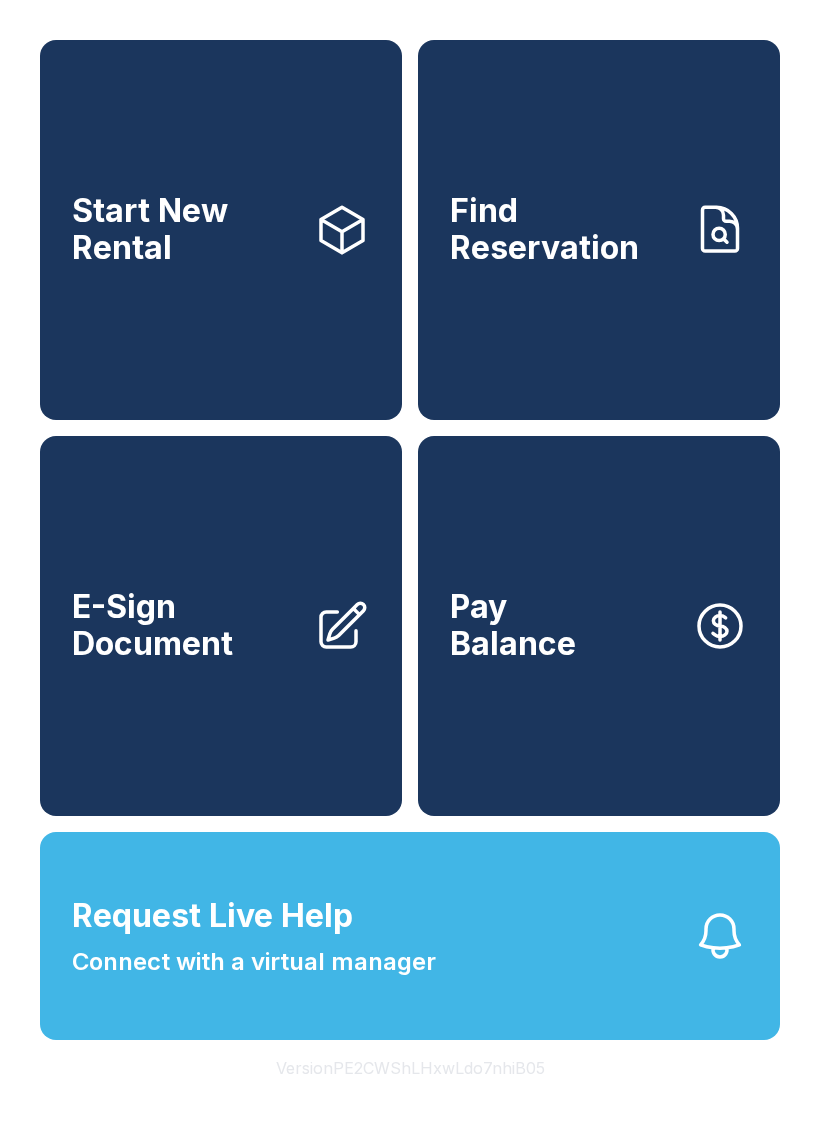click on "E-Sign Document" at bounding box center [221, 626] 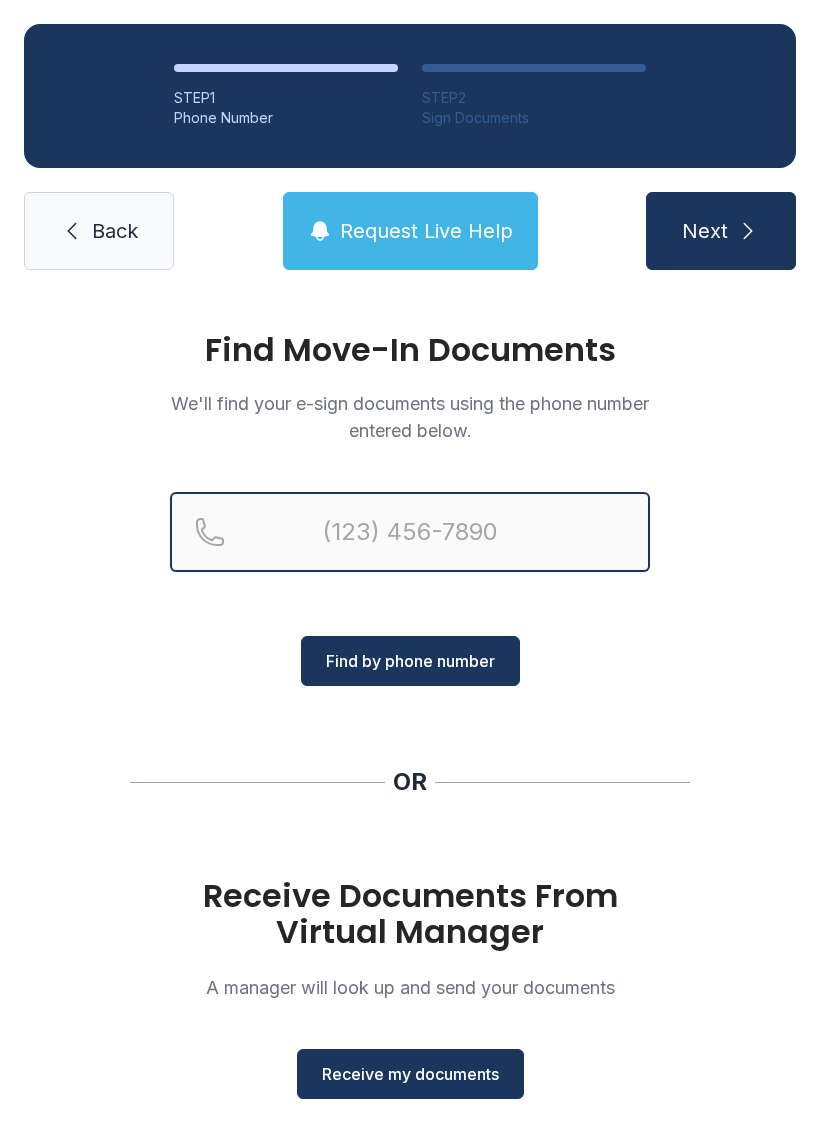 click at bounding box center [410, 532] 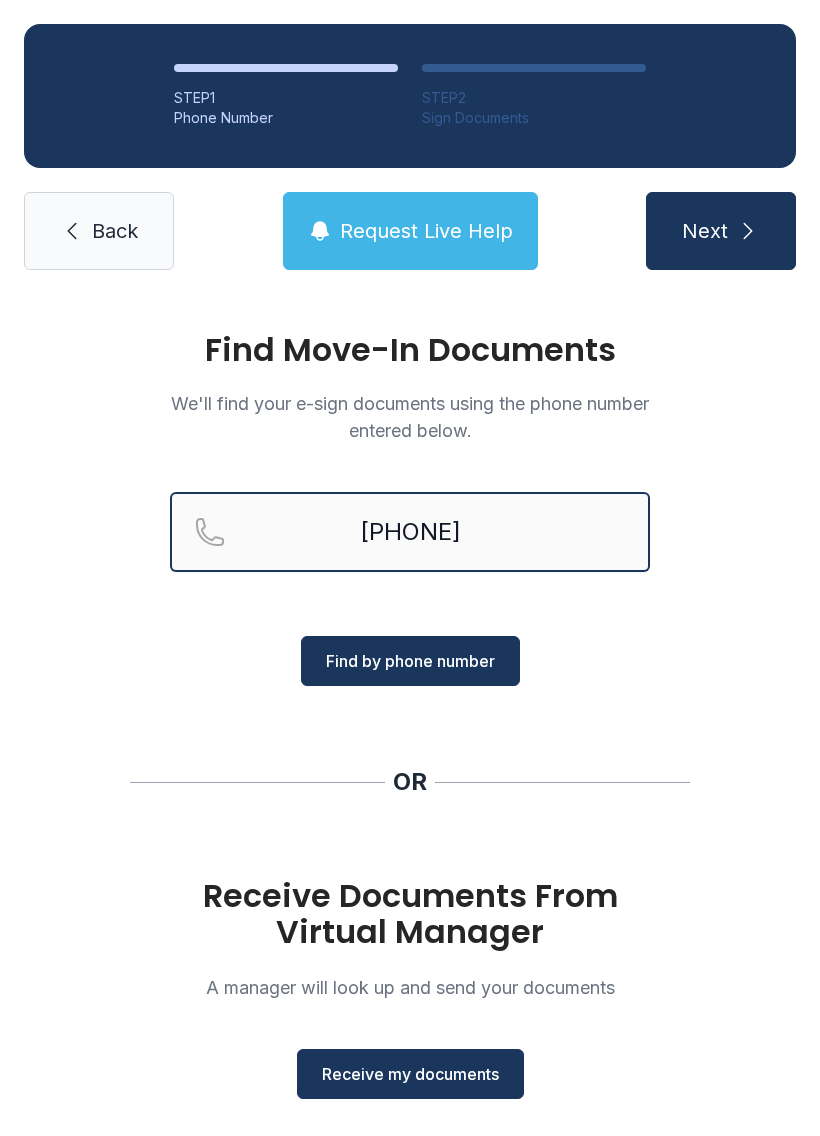 type on "[PHONE]" 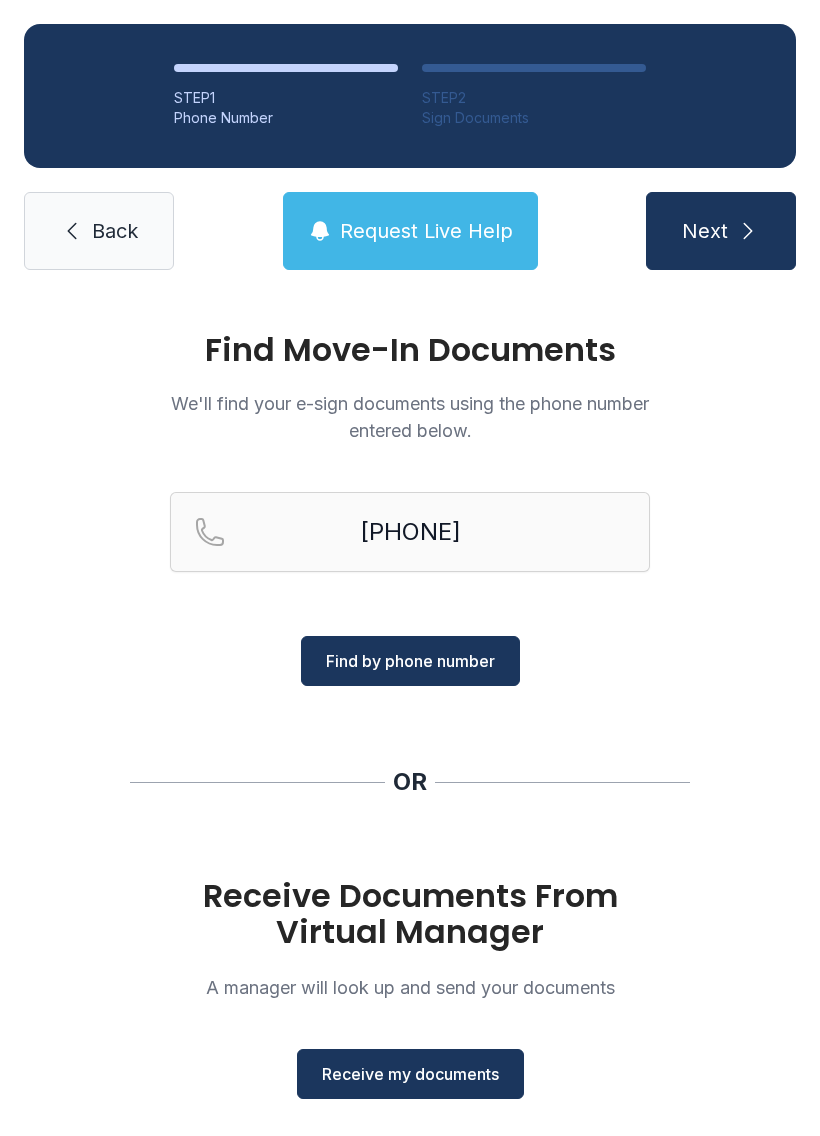 click on "Find by phone number" at bounding box center [410, 661] 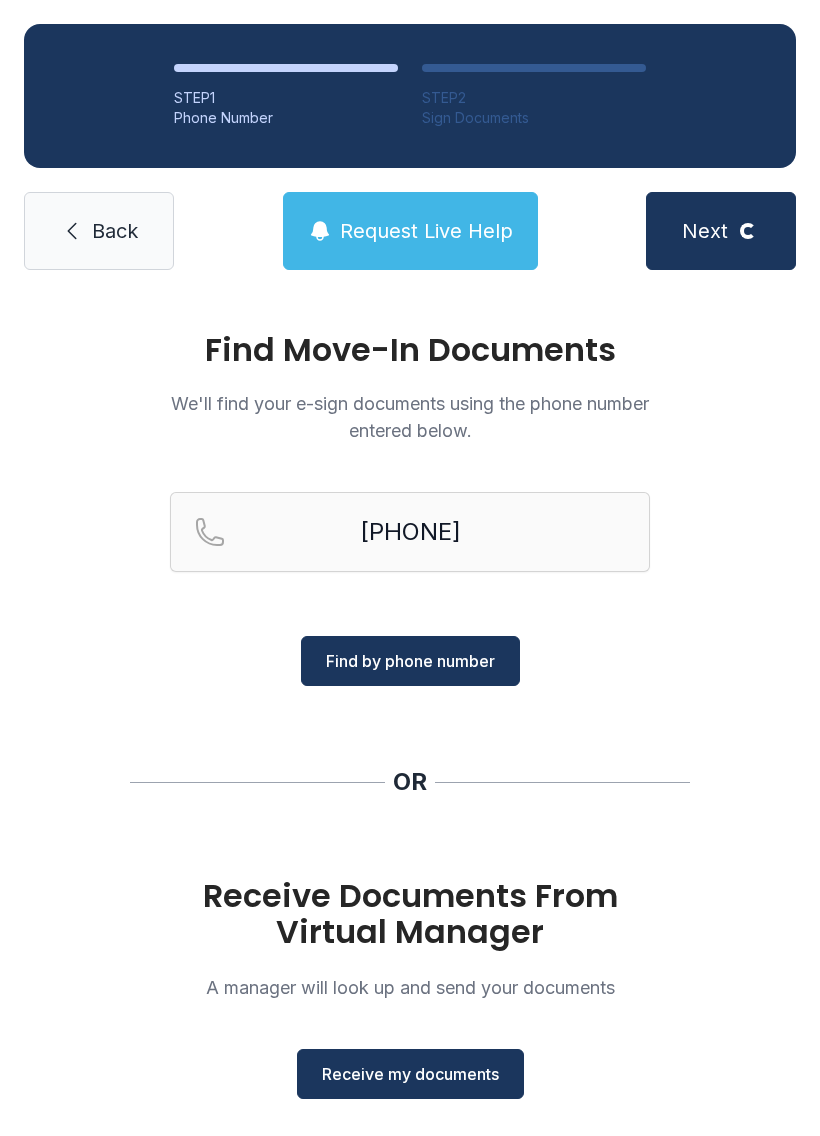 click on "Find by phone number" at bounding box center (410, 661) 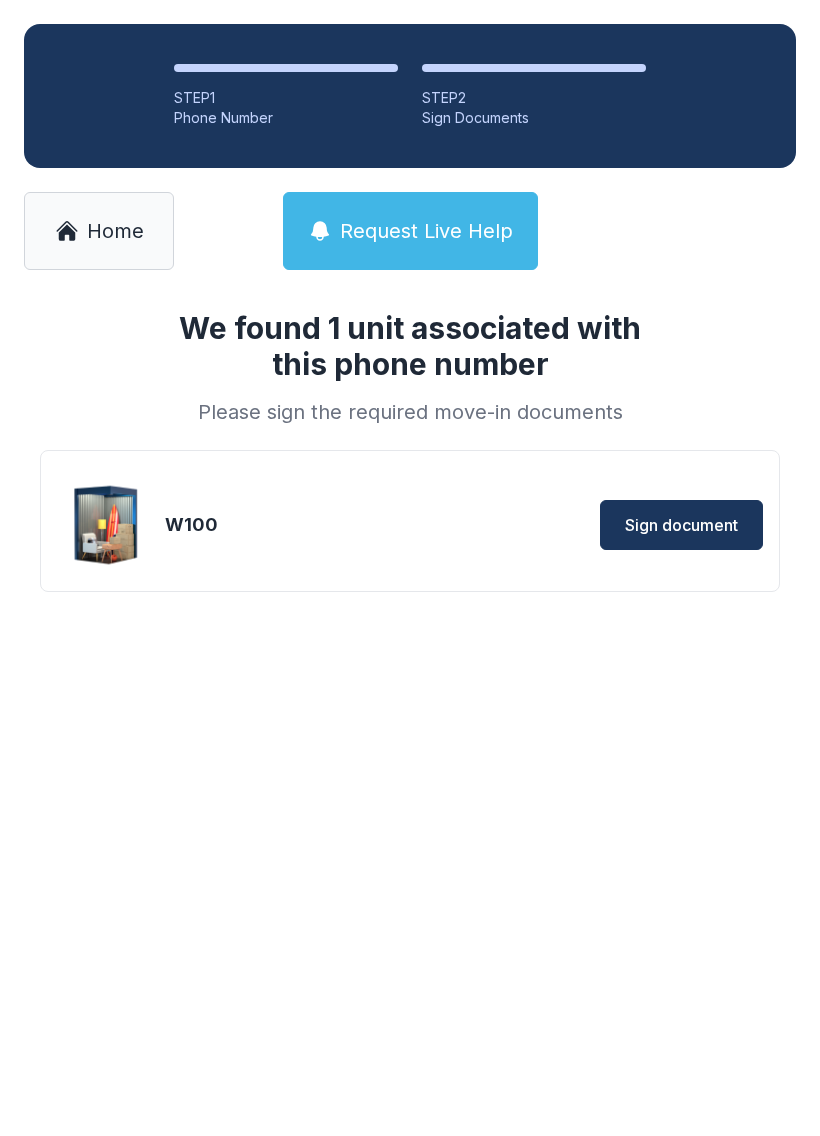 click on "Sign document" at bounding box center (681, 525) 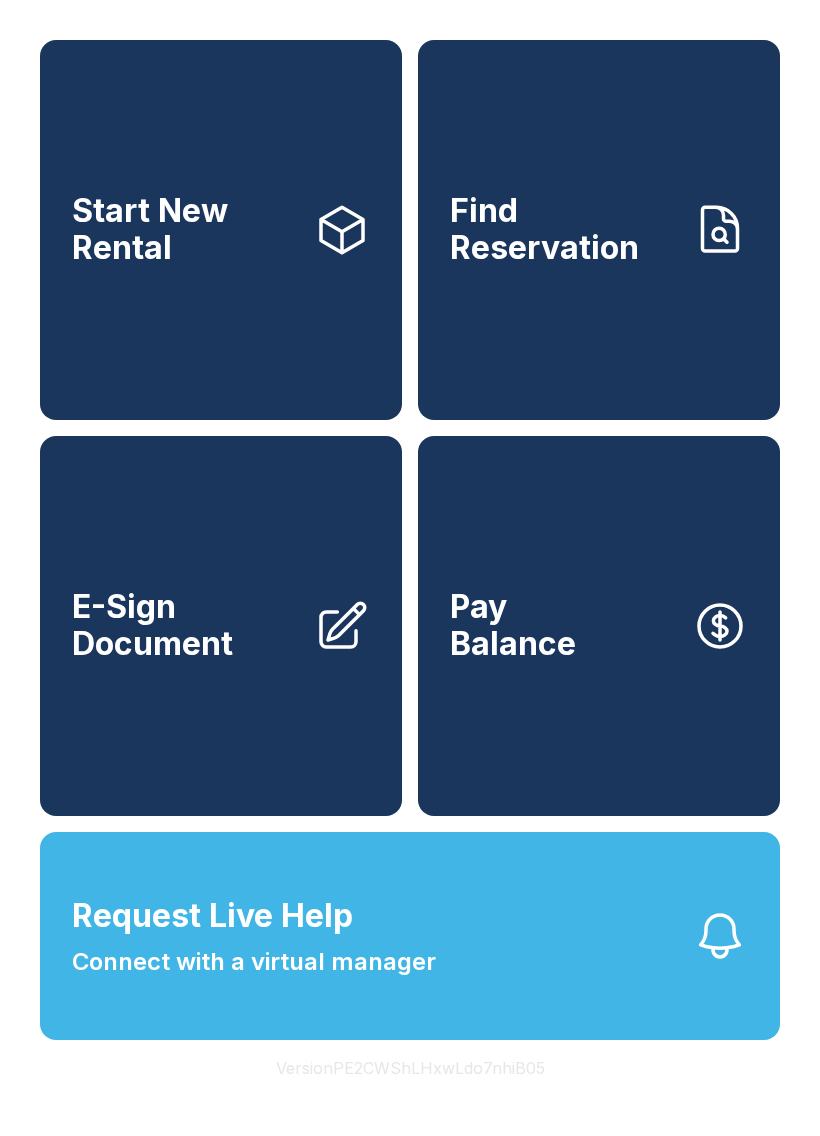 click on "Find Reservation" at bounding box center [599, 230] 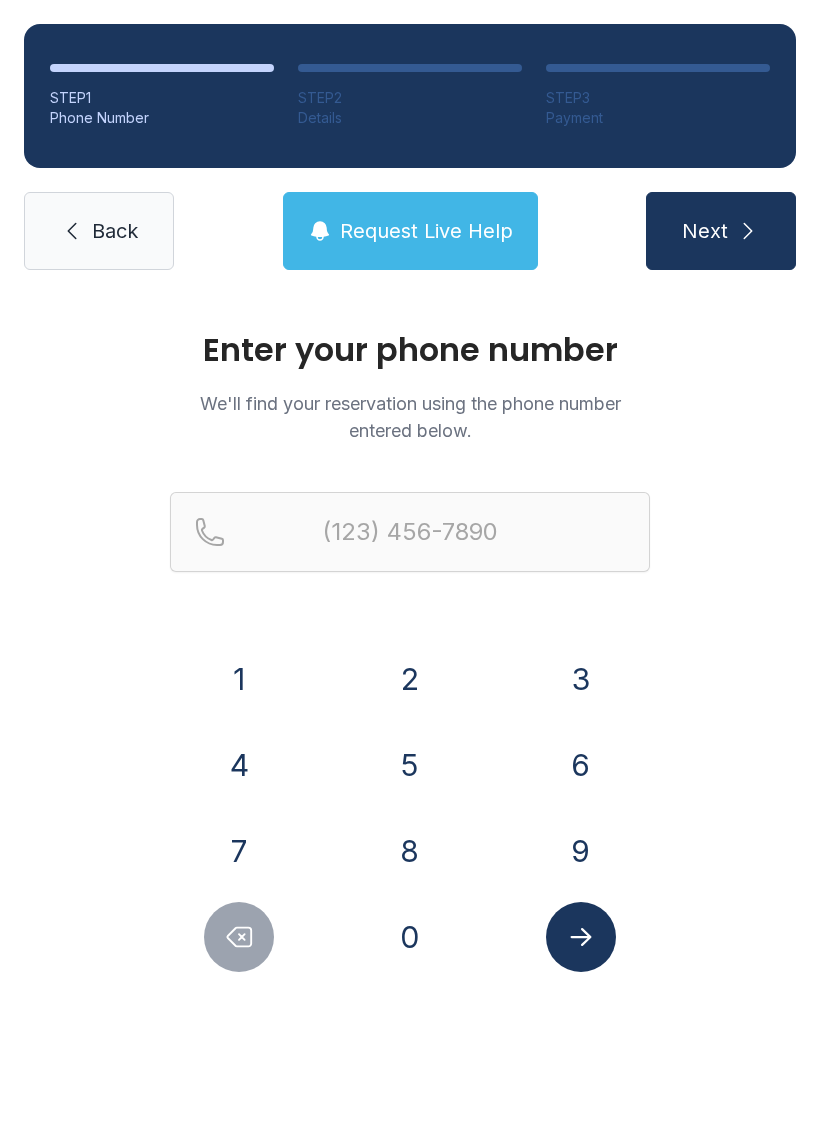 click on "9" at bounding box center [581, 851] 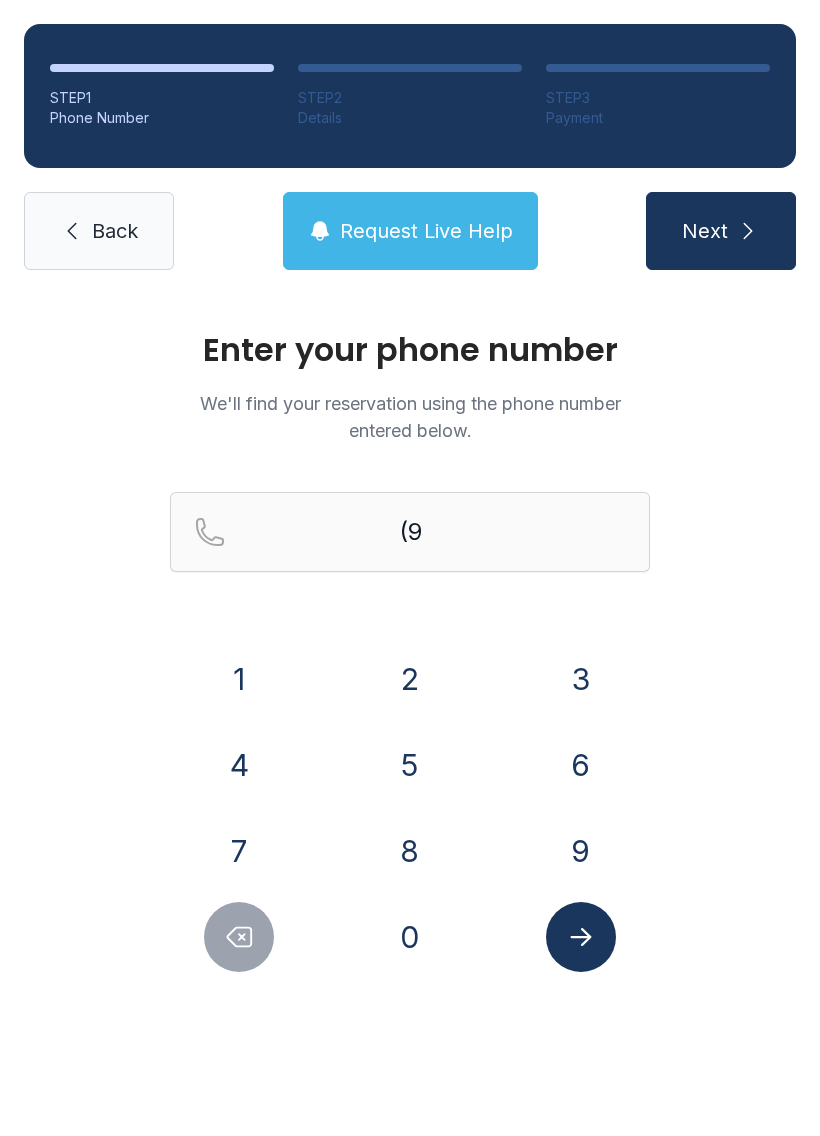 click on "(9" at bounding box center (410, 564) 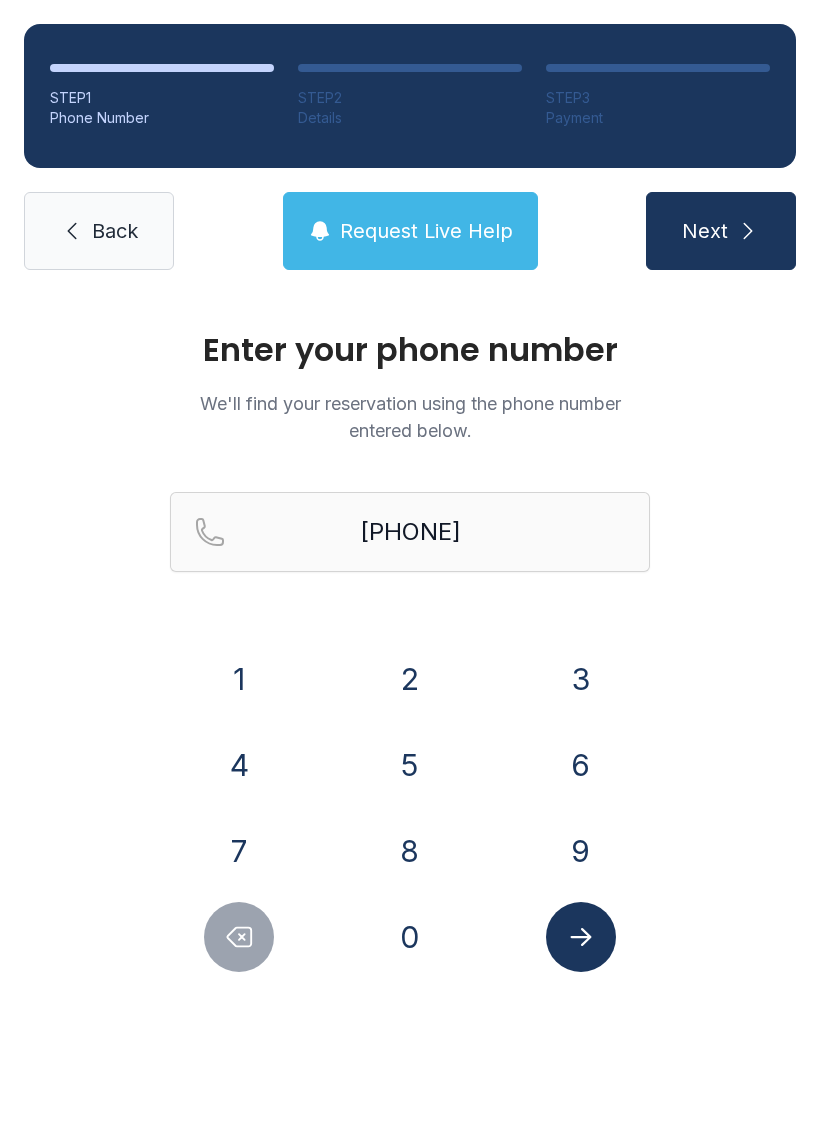 click on "9" at bounding box center (581, 851) 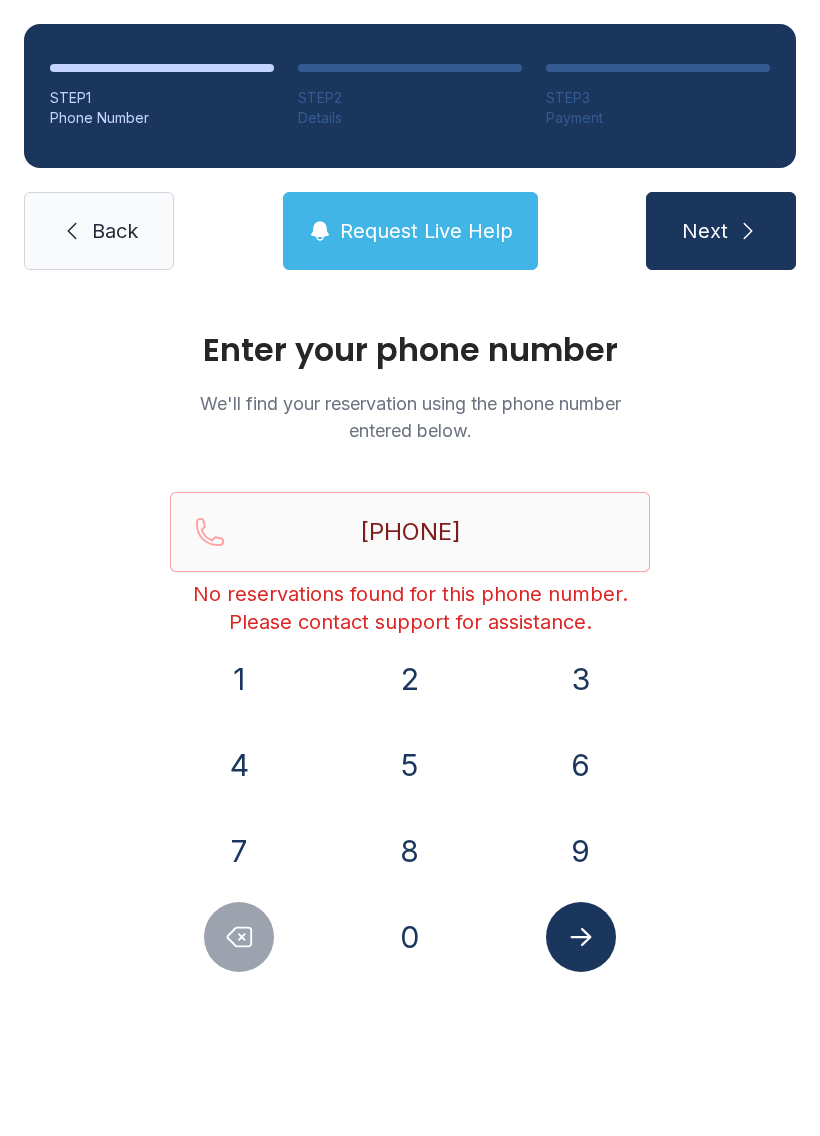 click on "Back" at bounding box center (115, 231) 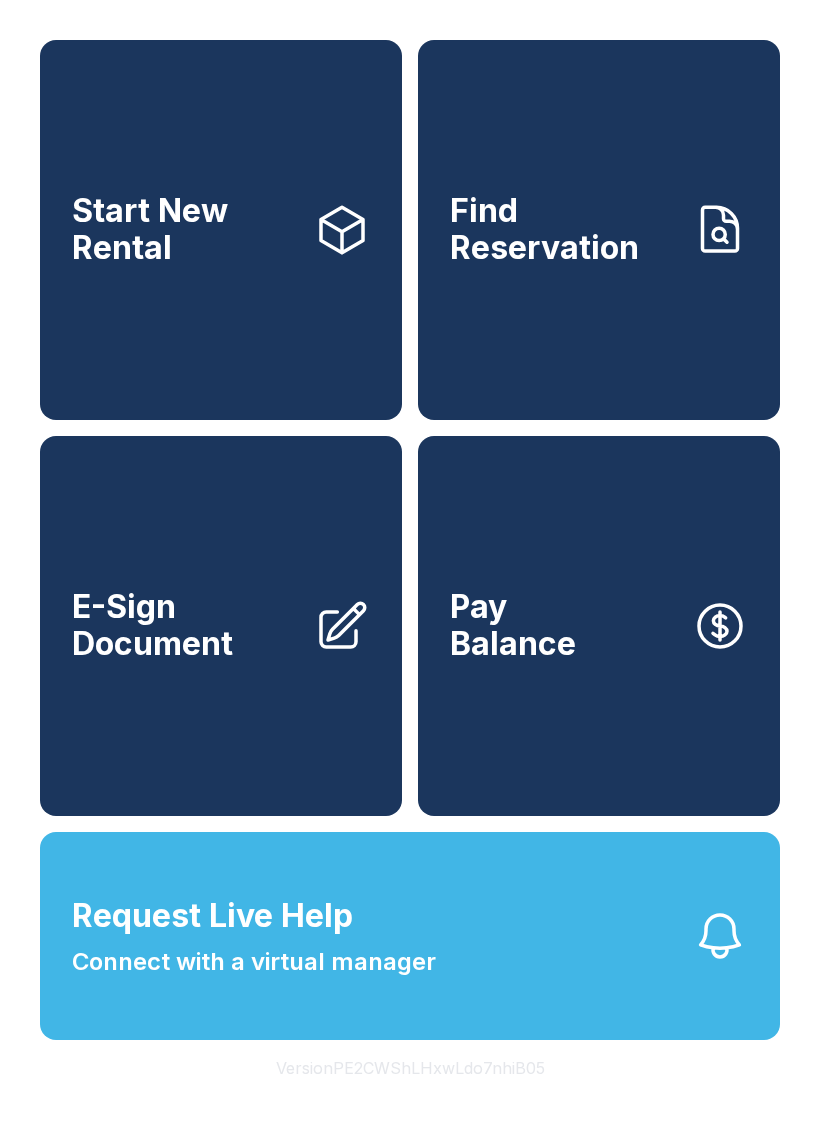 click on "Find Reservation" at bounding box center [599, 230] 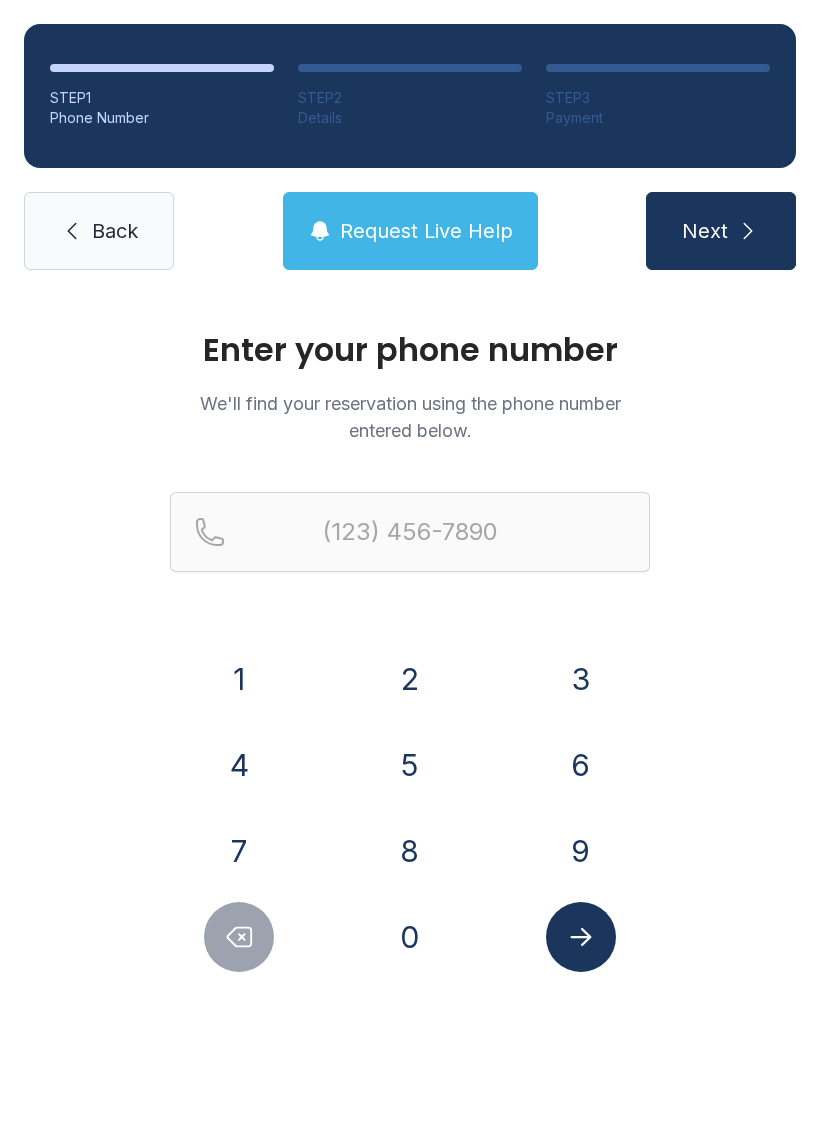click on "9" at bounding box center (580, 851) 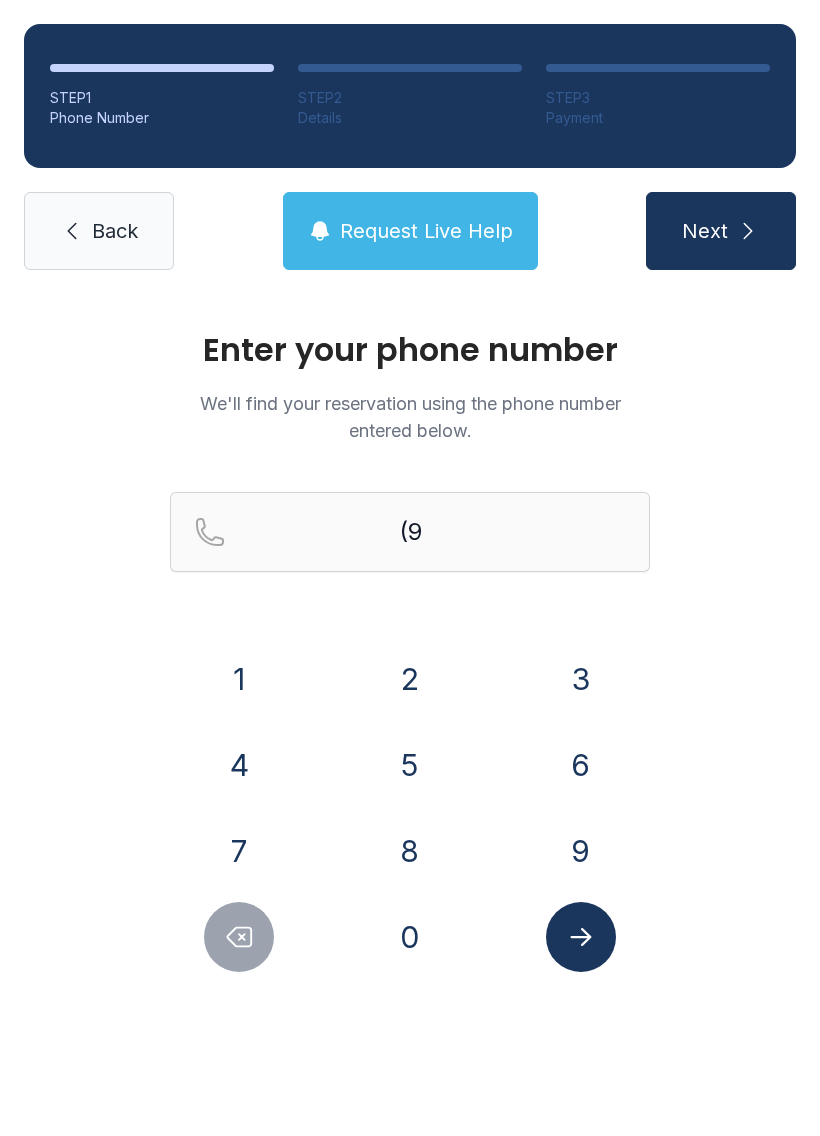 click on "1" at bounding box center [239, 679] 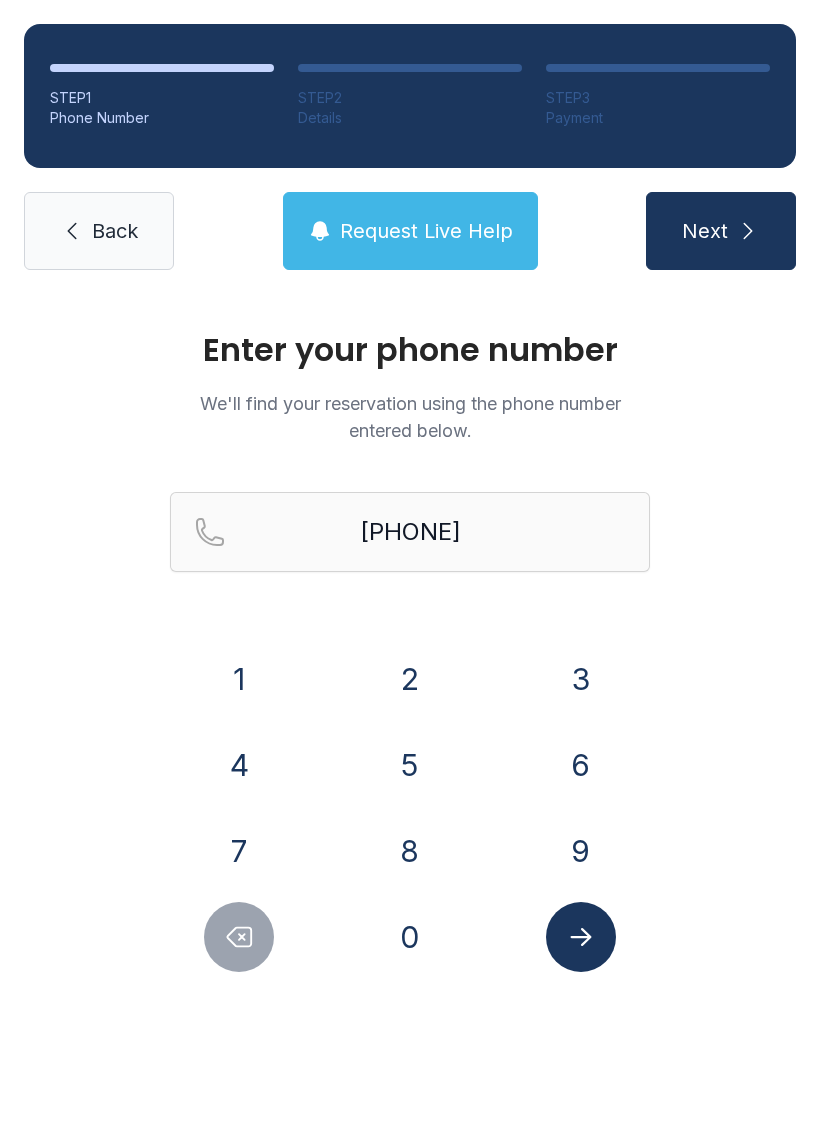 click on "9" at bounding box center [581, 851] 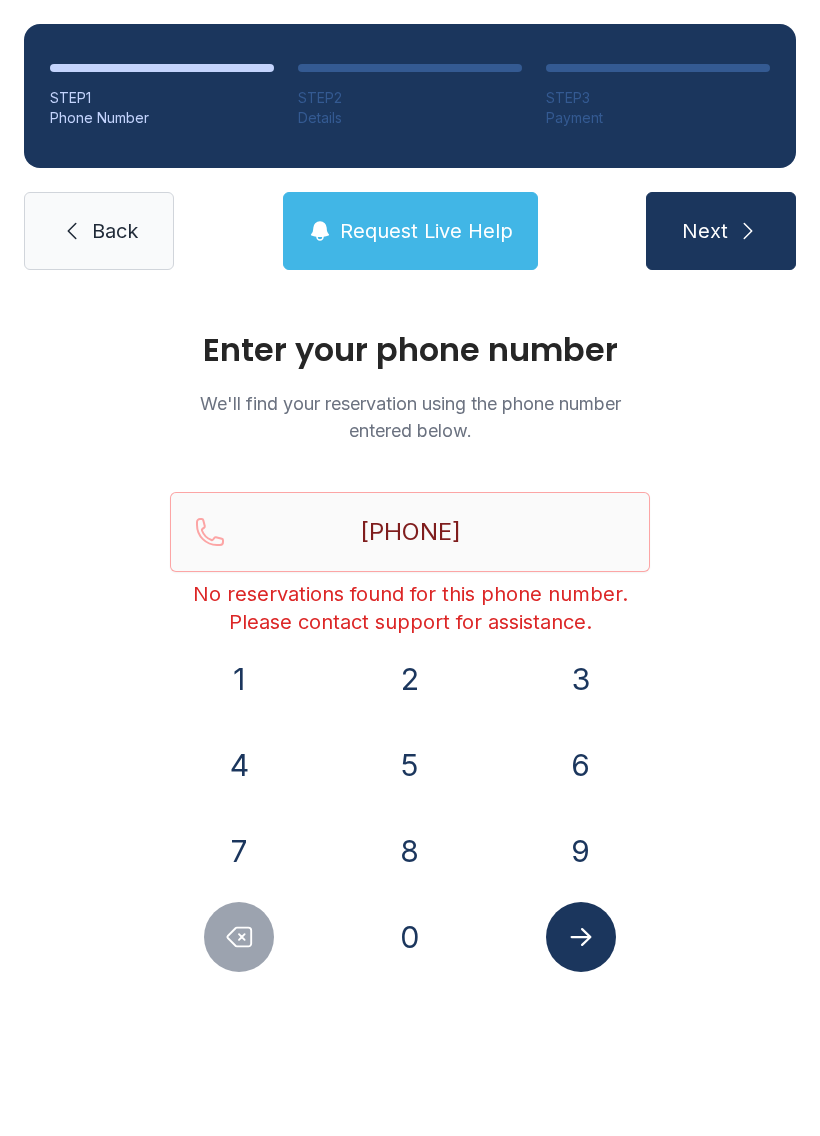 click at bounding box center [581, 937] 